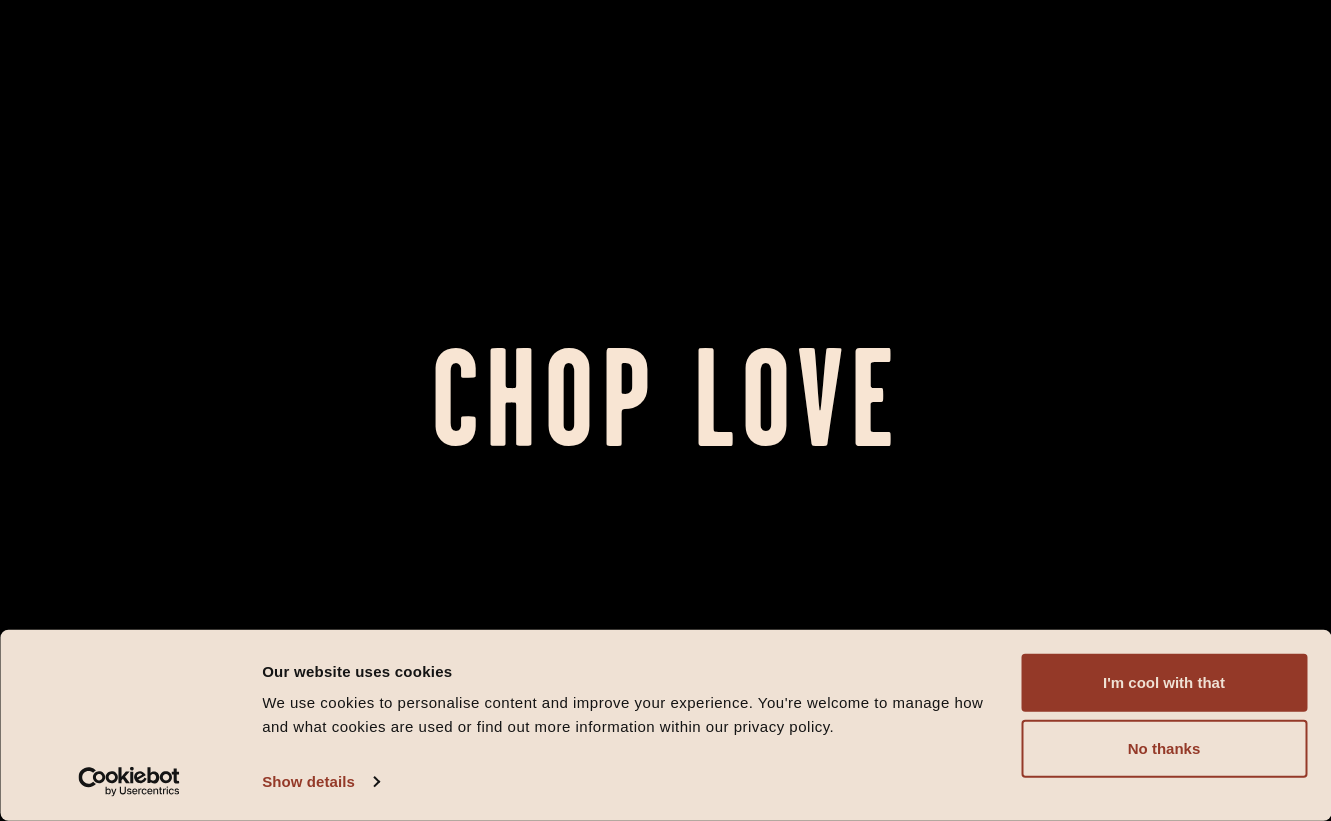 scroll, scrollTop: 0, scrollLeft: 0, axis: both 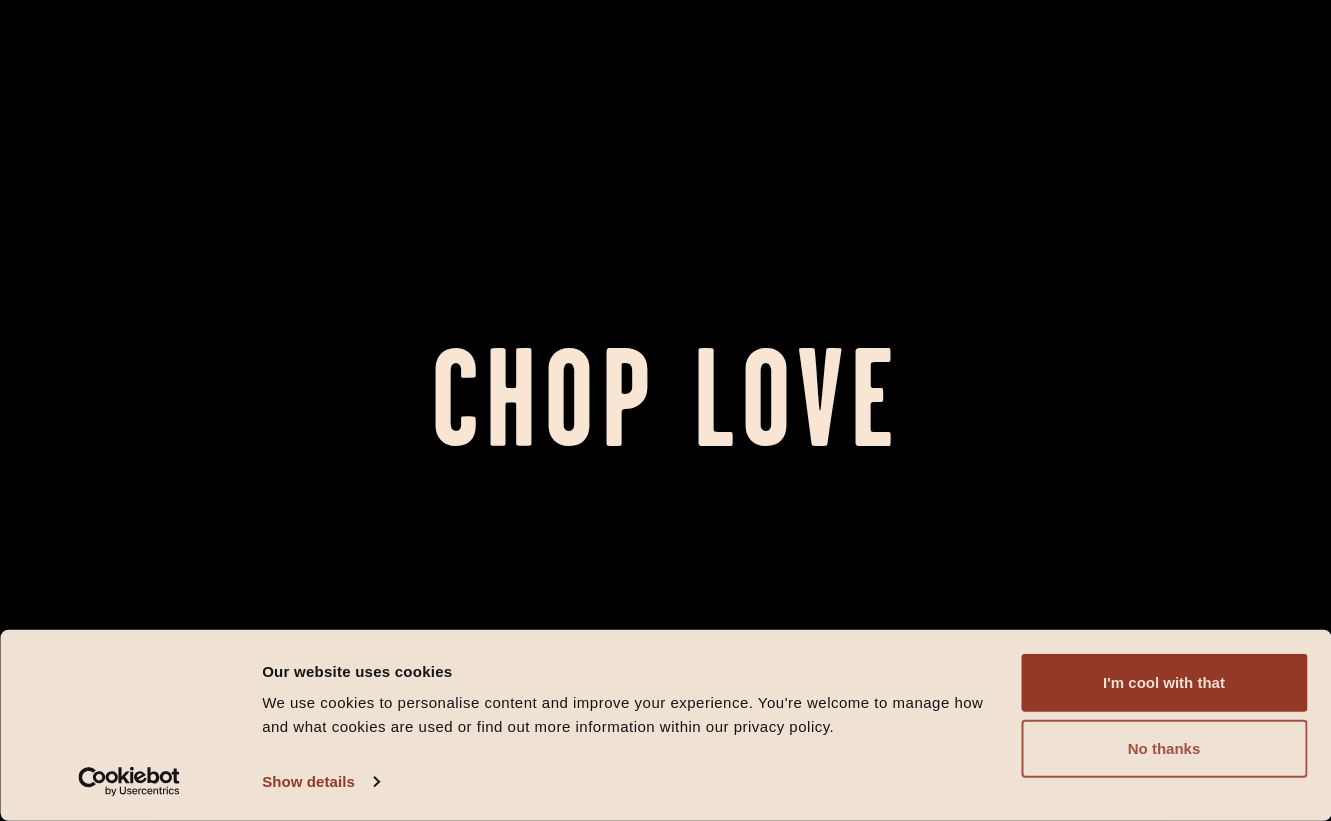 click on "No thanks" at bounding box center (1164, 749) 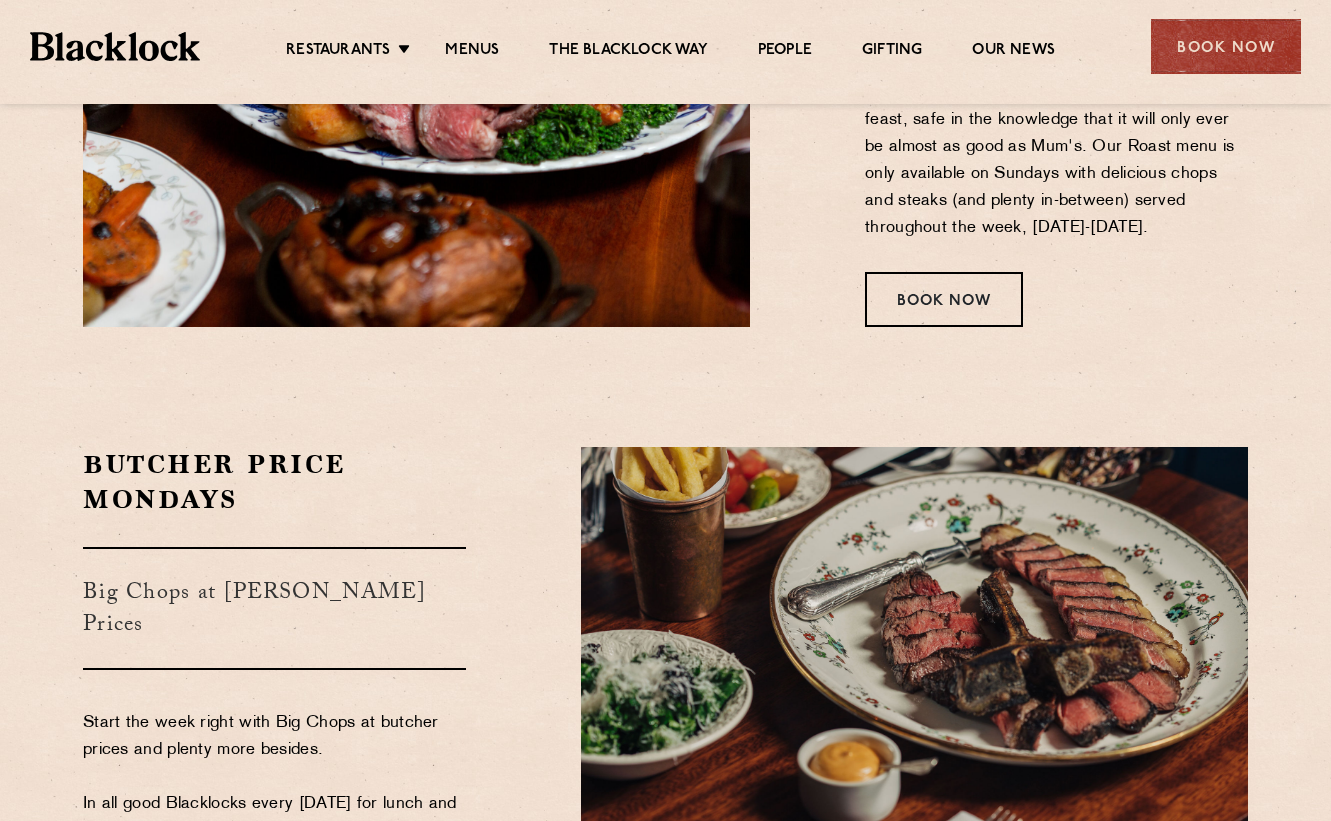 scroll, scrollTop: 3063, scrollLeft: 0, axis: vertical 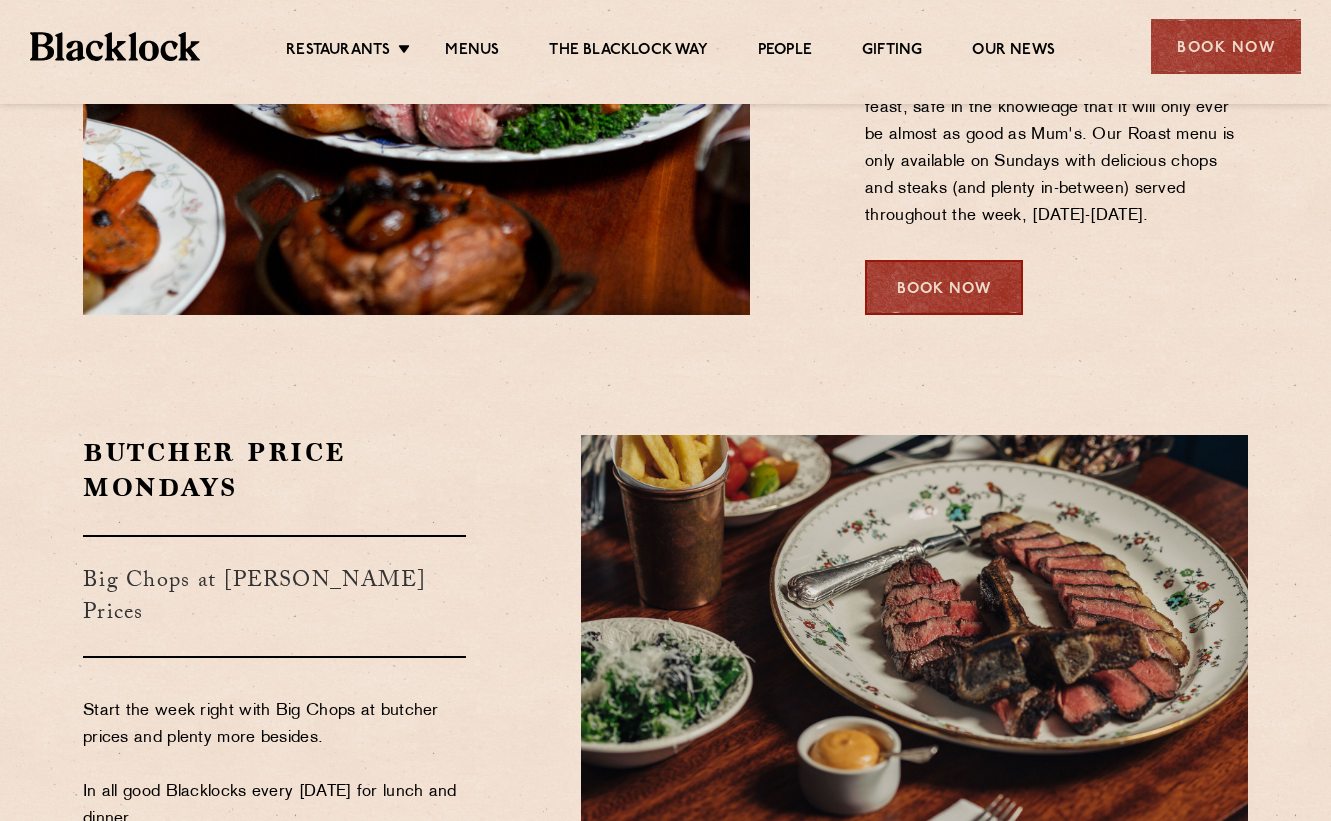 click on "Book Now" at bounding box center [944, 287] 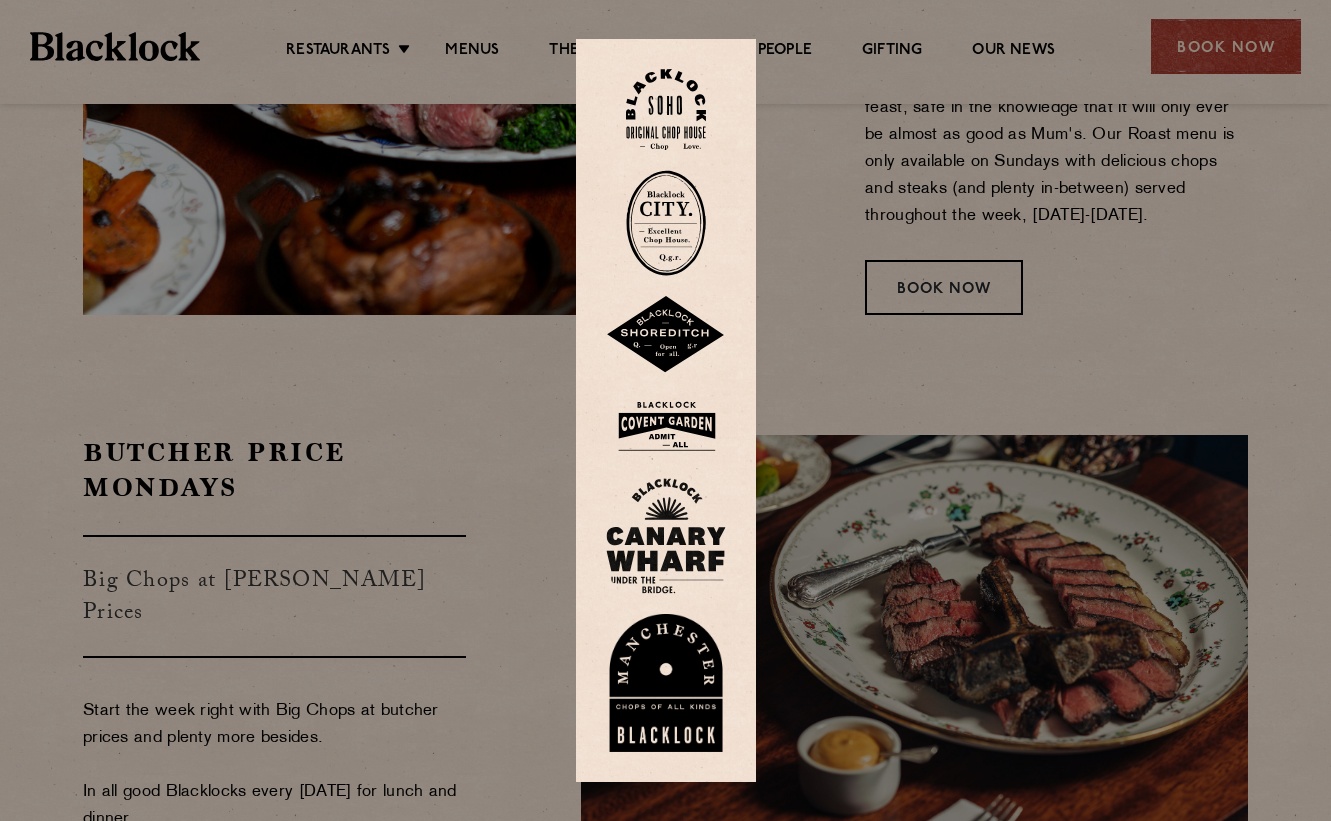 click at bounding box center (666, 109) 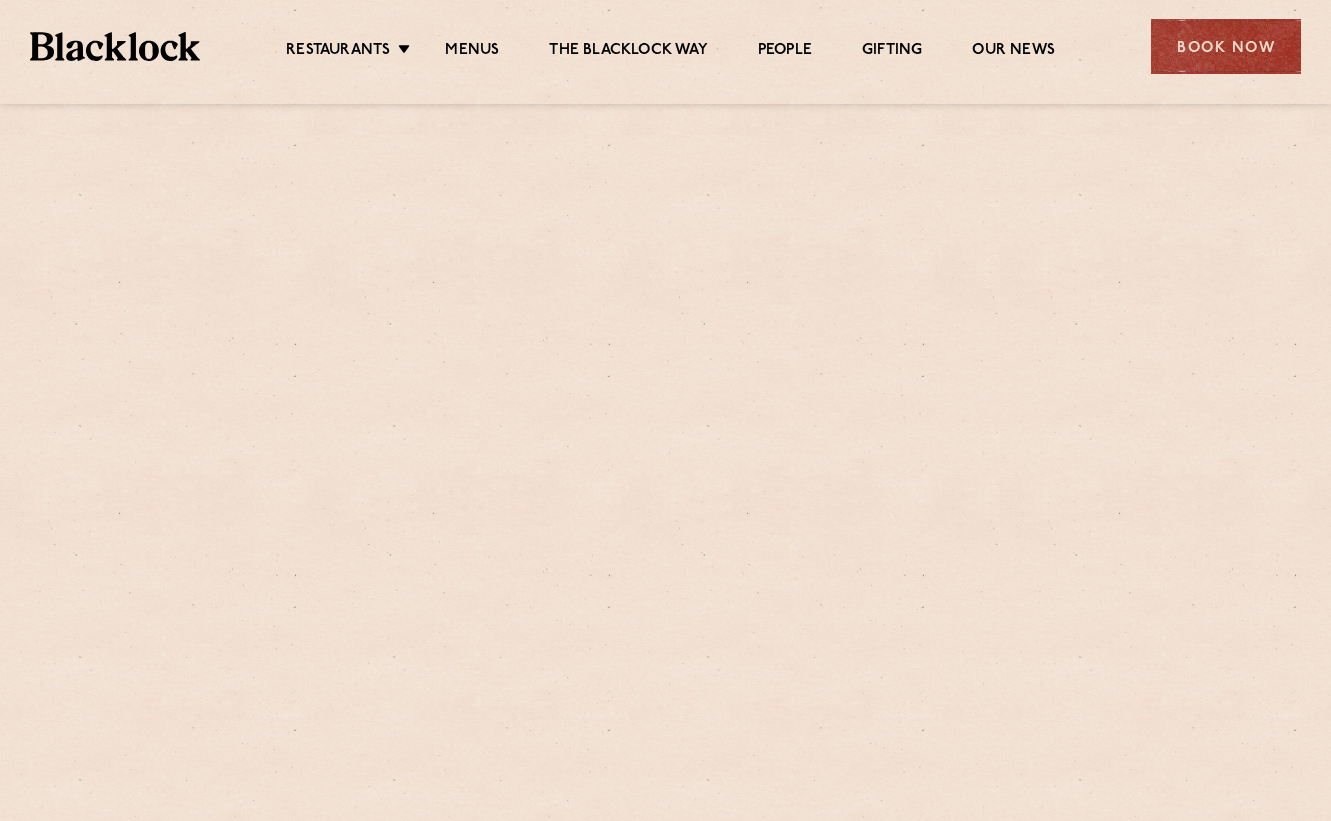 scroll, scrollTop: 0, scrollLeft: 0, axis: both 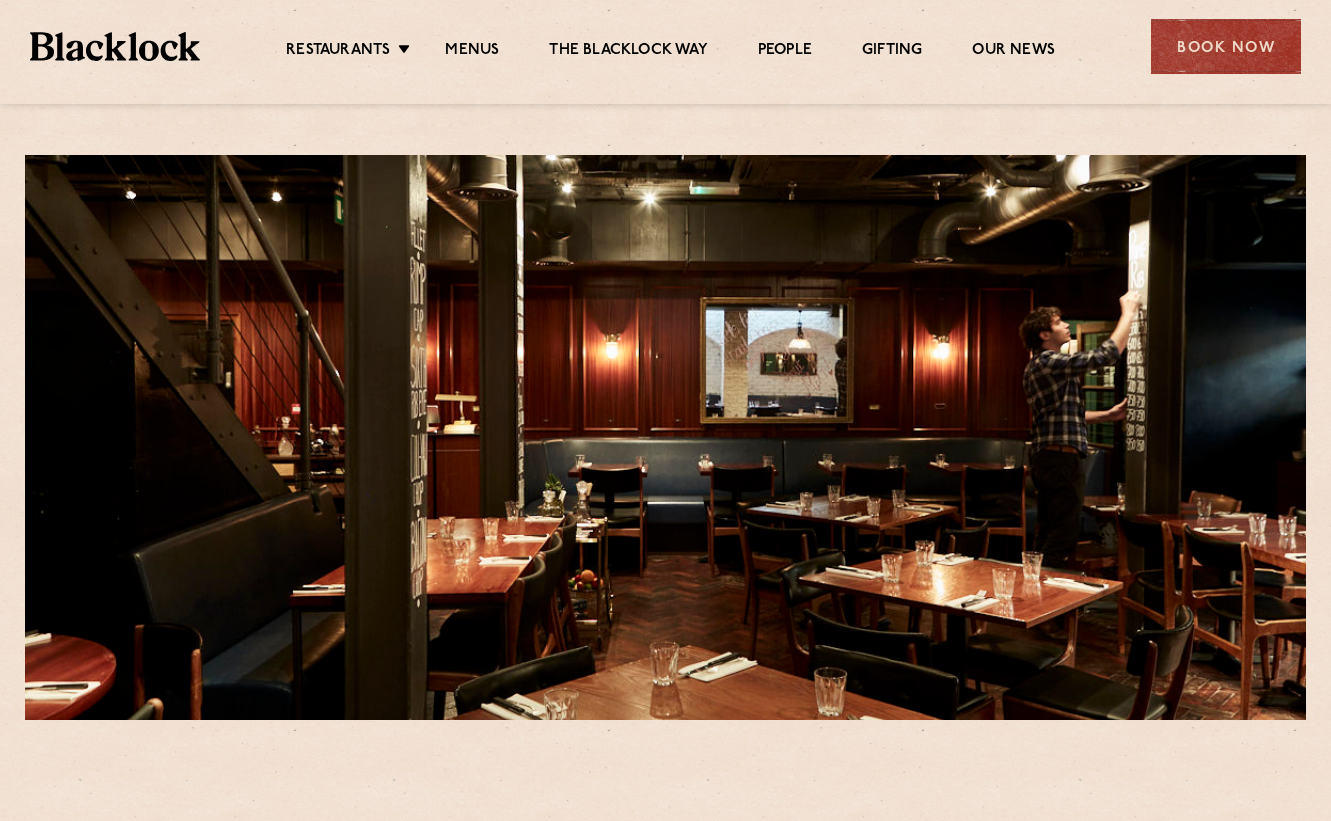 click on "Restaurants Soho City Shoreditch Covent Garden Canary Wharf Manchester Birmingham Menus The Blacklock Way People Gifting Our News" at bounding box center [670, 47] 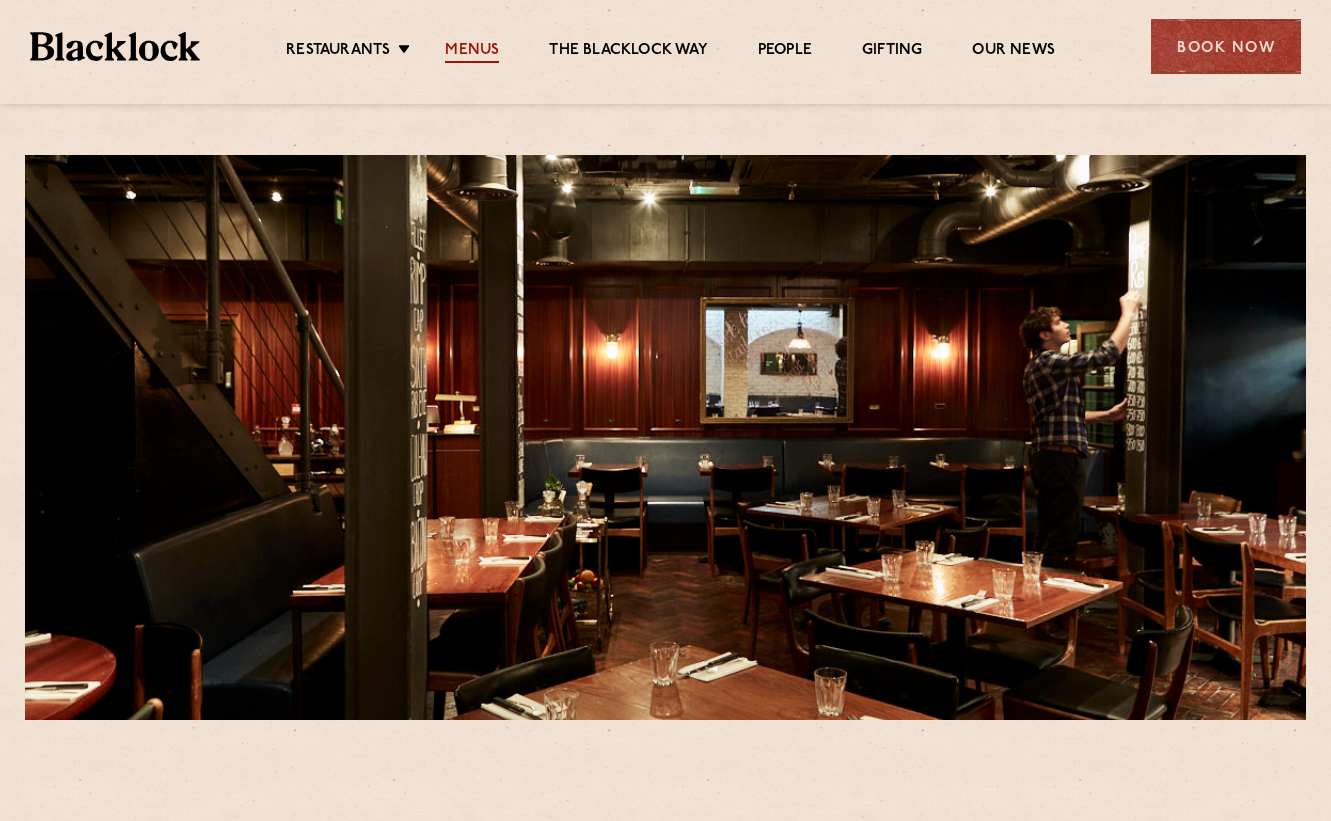click on "Menus" at bounding box center [472, 52] 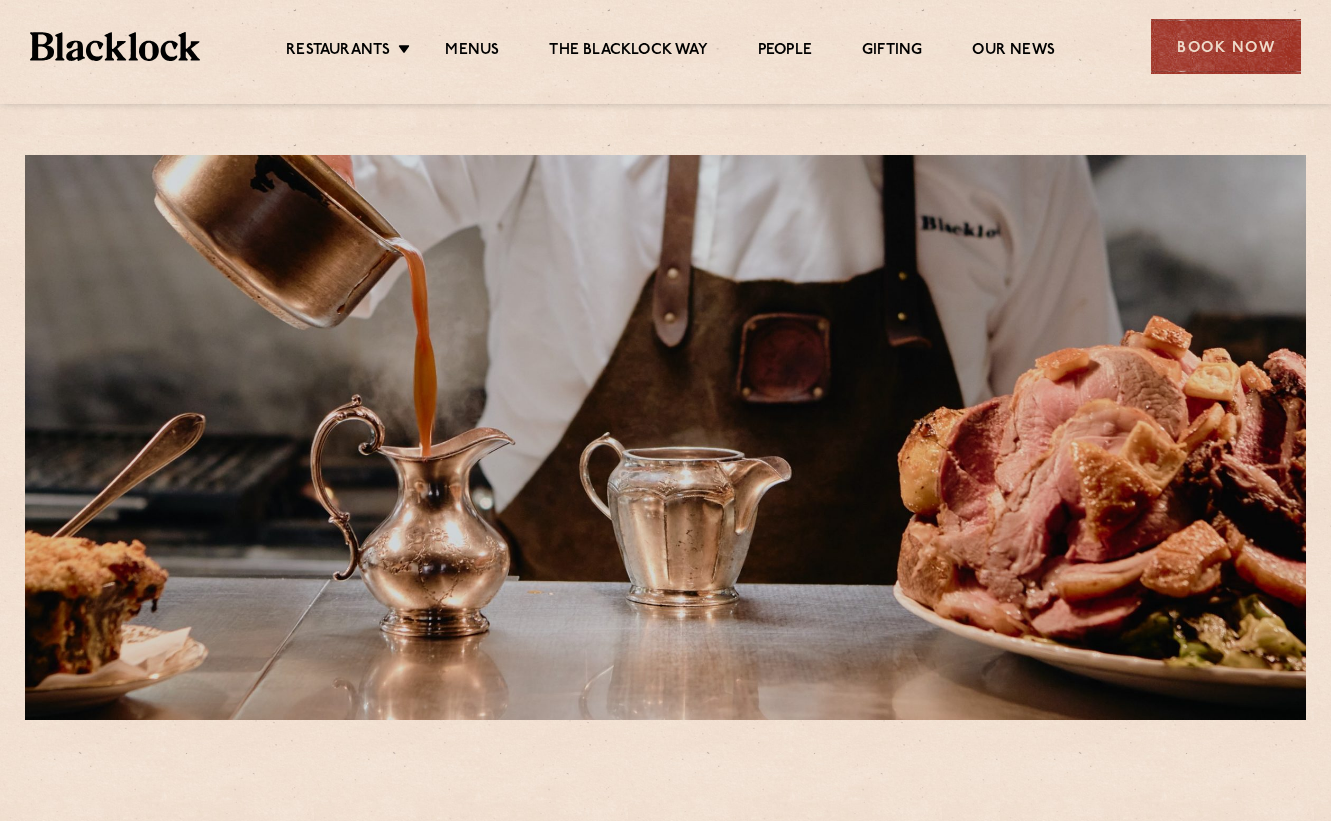 scroll, scrollTop: 0, scrollLeft: 0, axis: both 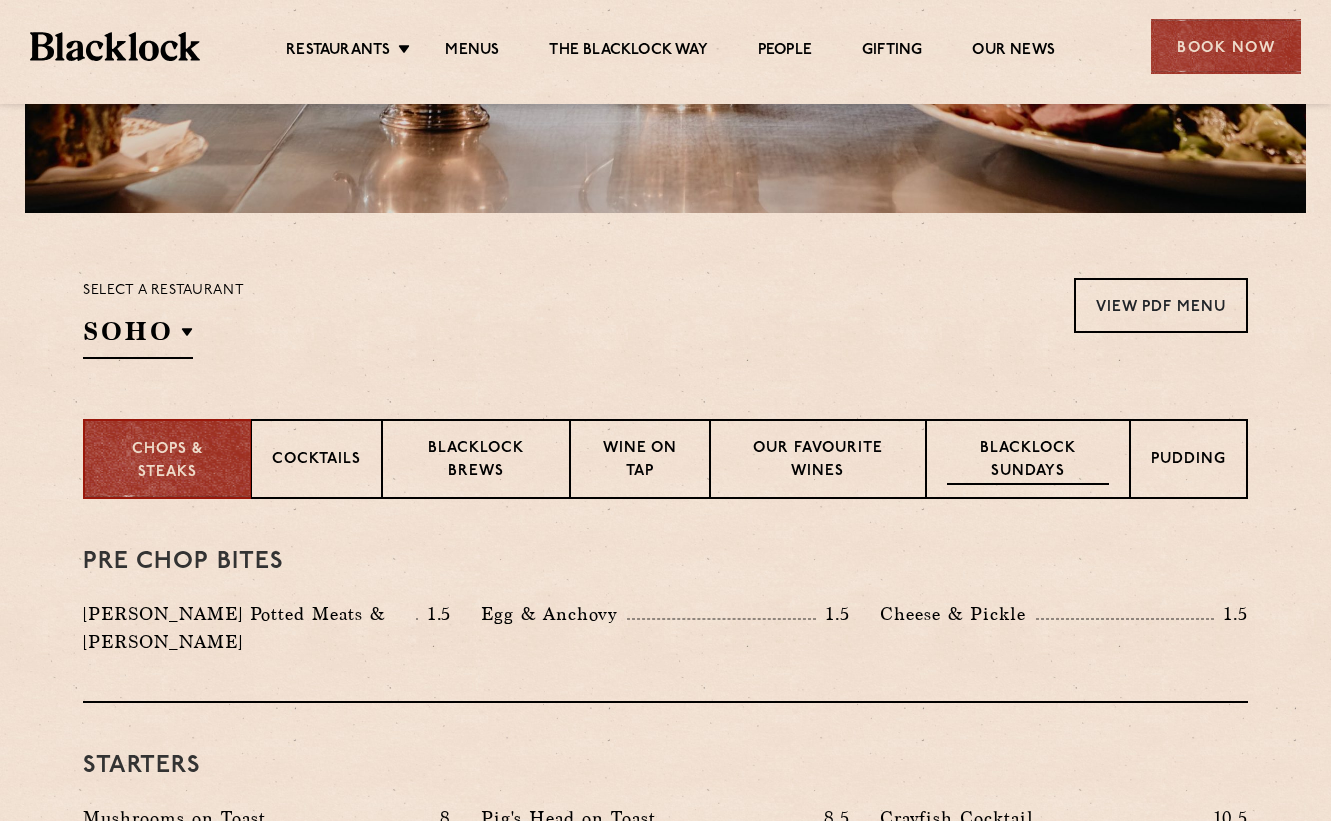 click on "Blacklock Sundays" at bounding box center (1028, 461) 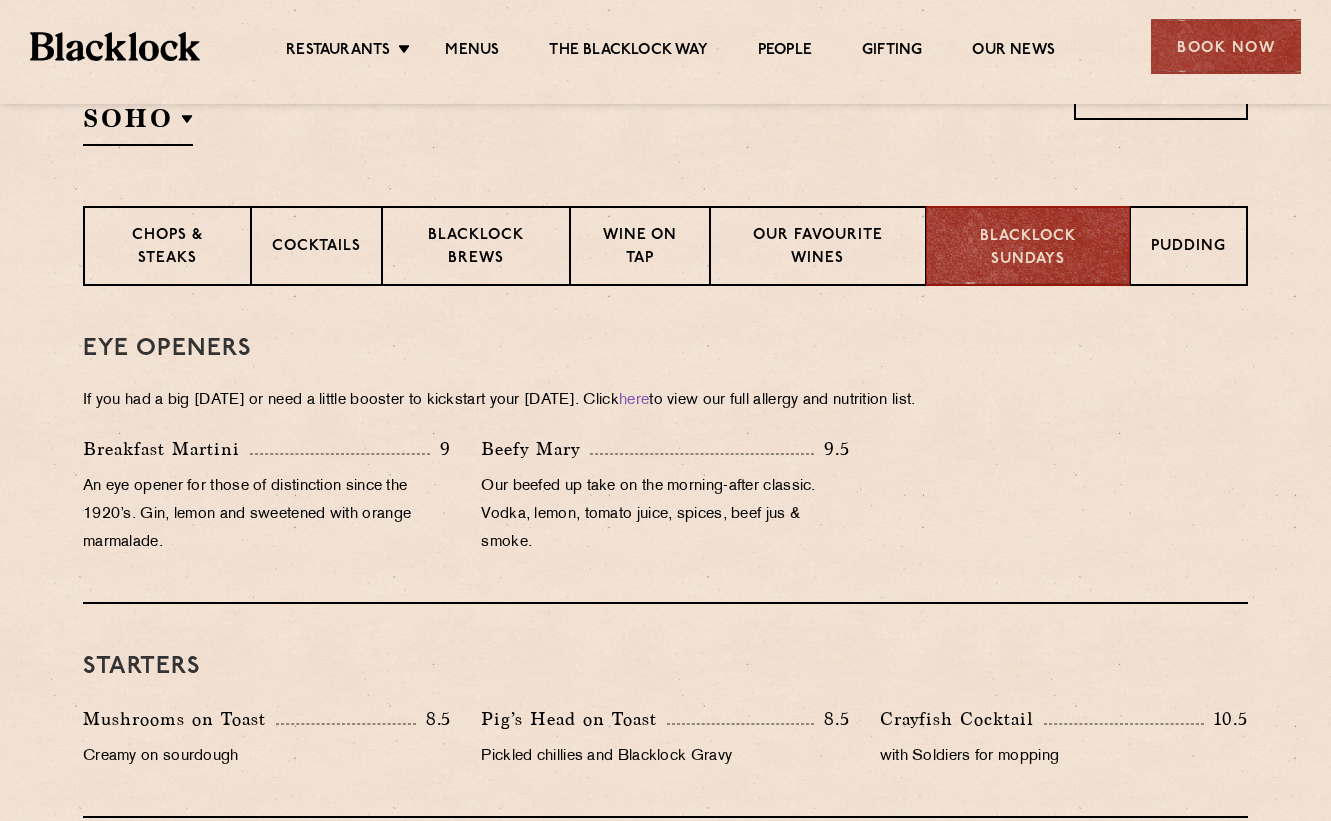 scroll, scrollTop: 809, scrollLeft: 0, axis: vertical 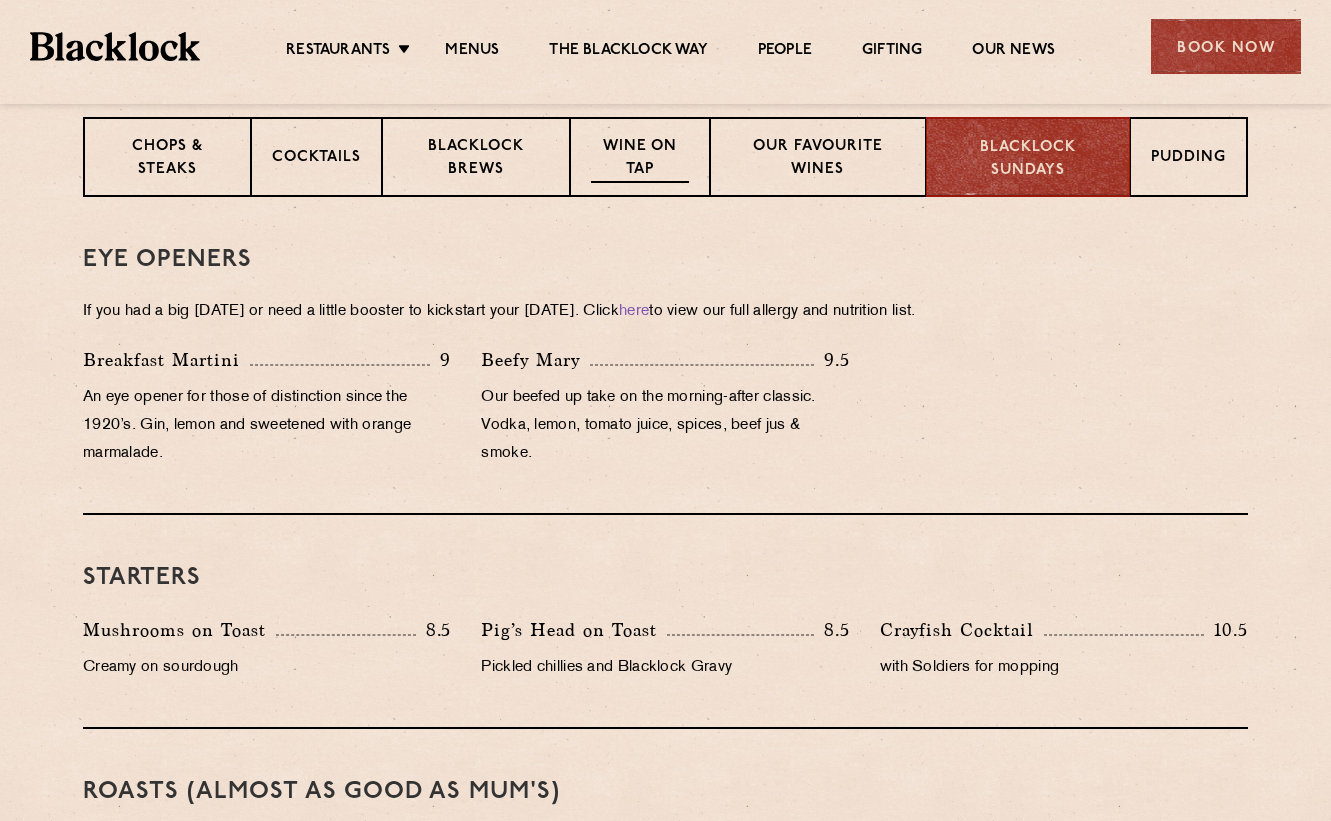 click on "Wine on Tap" at bounding box center (640, 159) 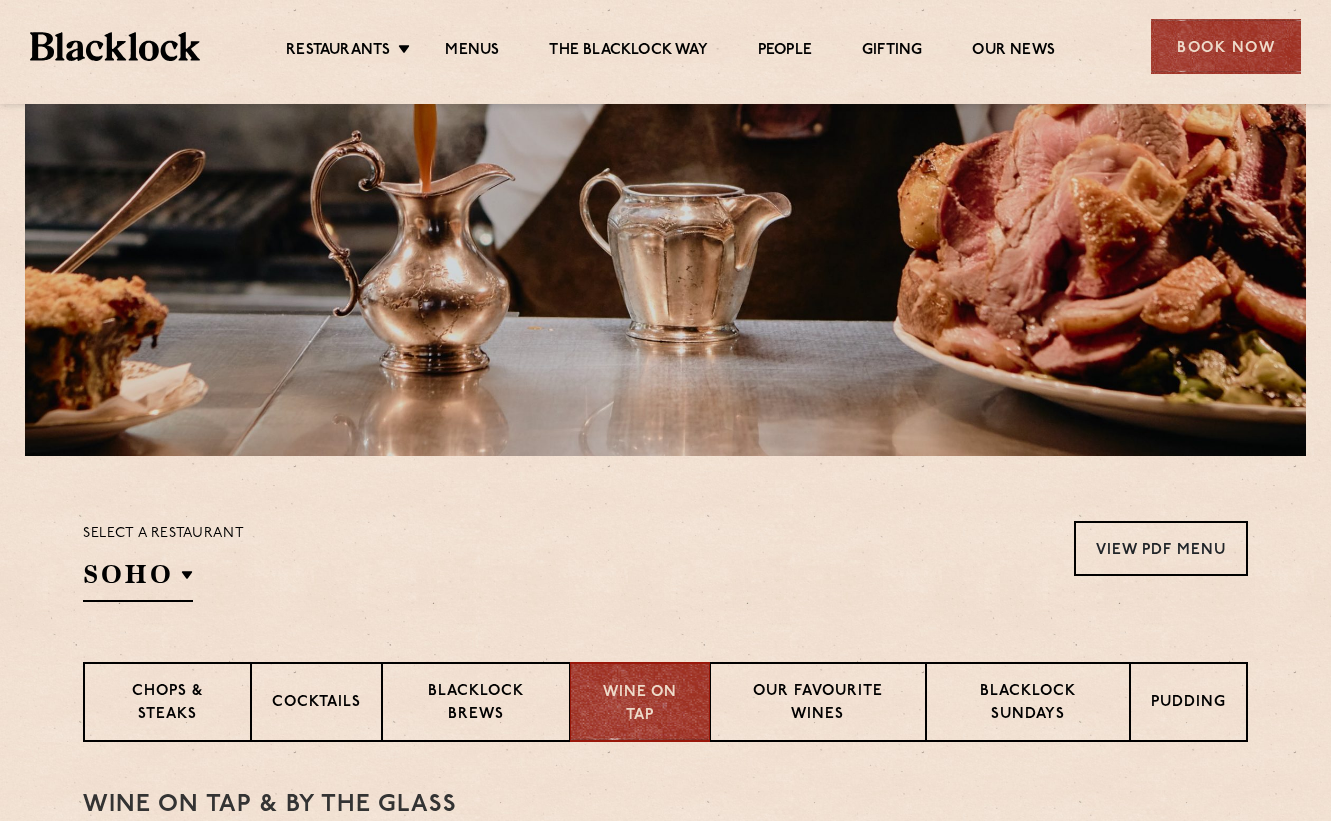 scroll, scrollTop: 0, scrollLeft: 0, axis: both 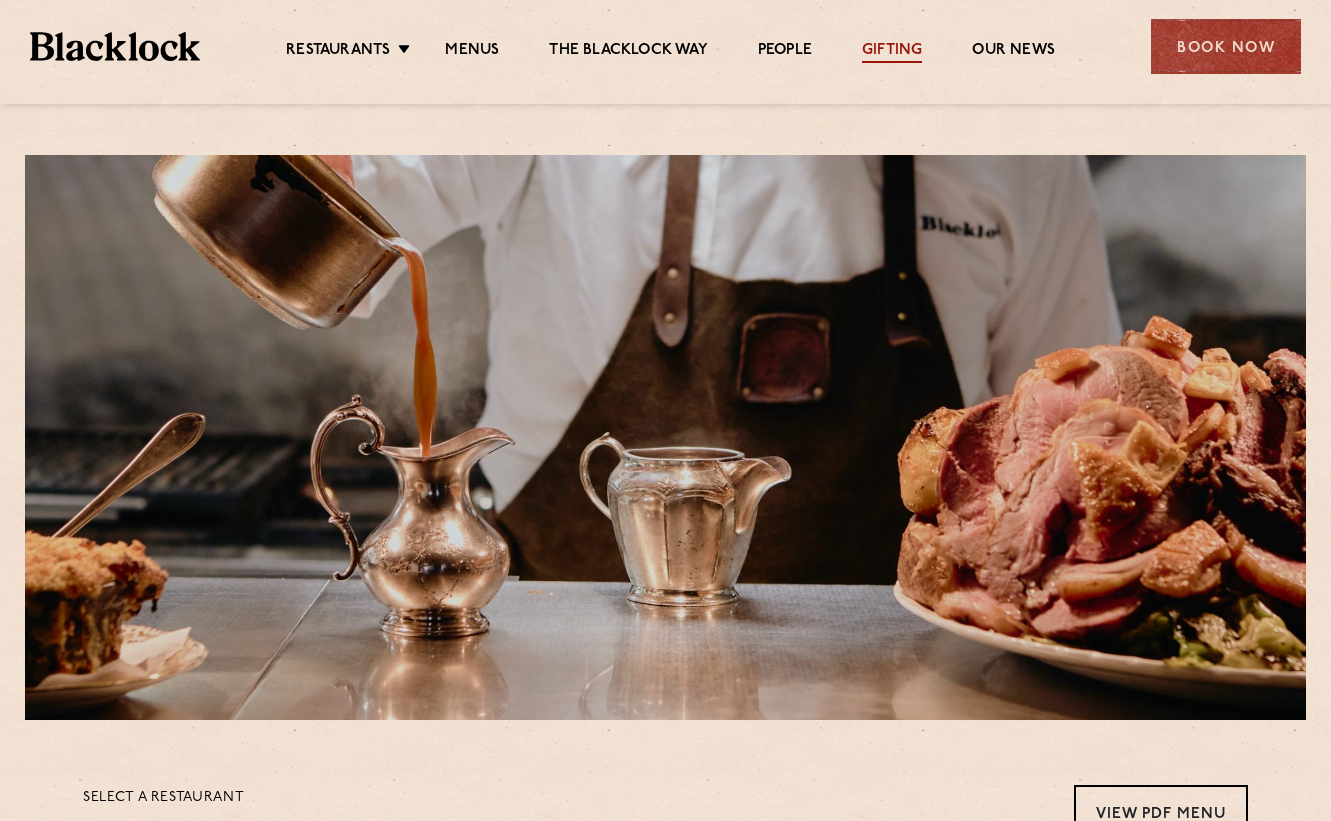 click on "Gifting" at bounding box center (892, 52) 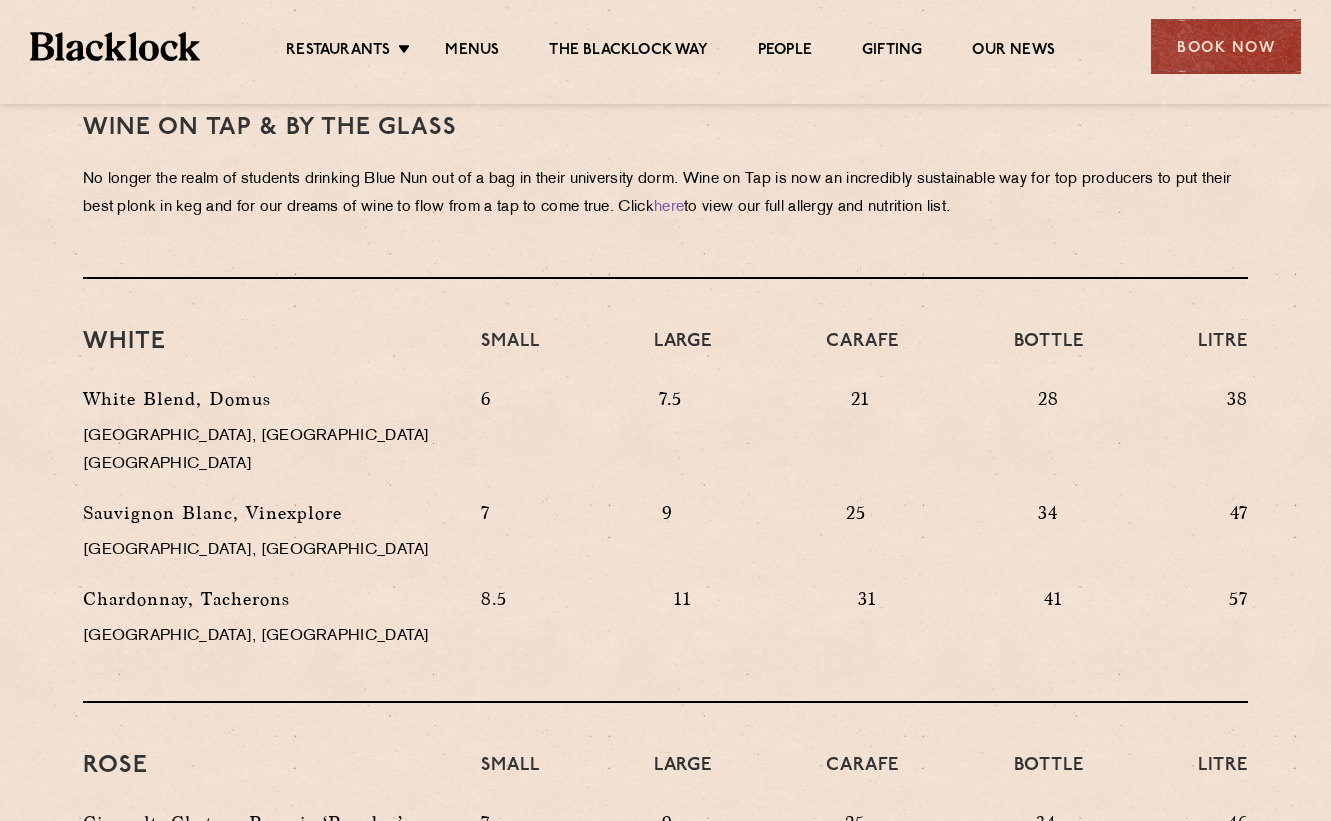 scroll, scrollTop: 0, scrollLeft: 0, axis: both 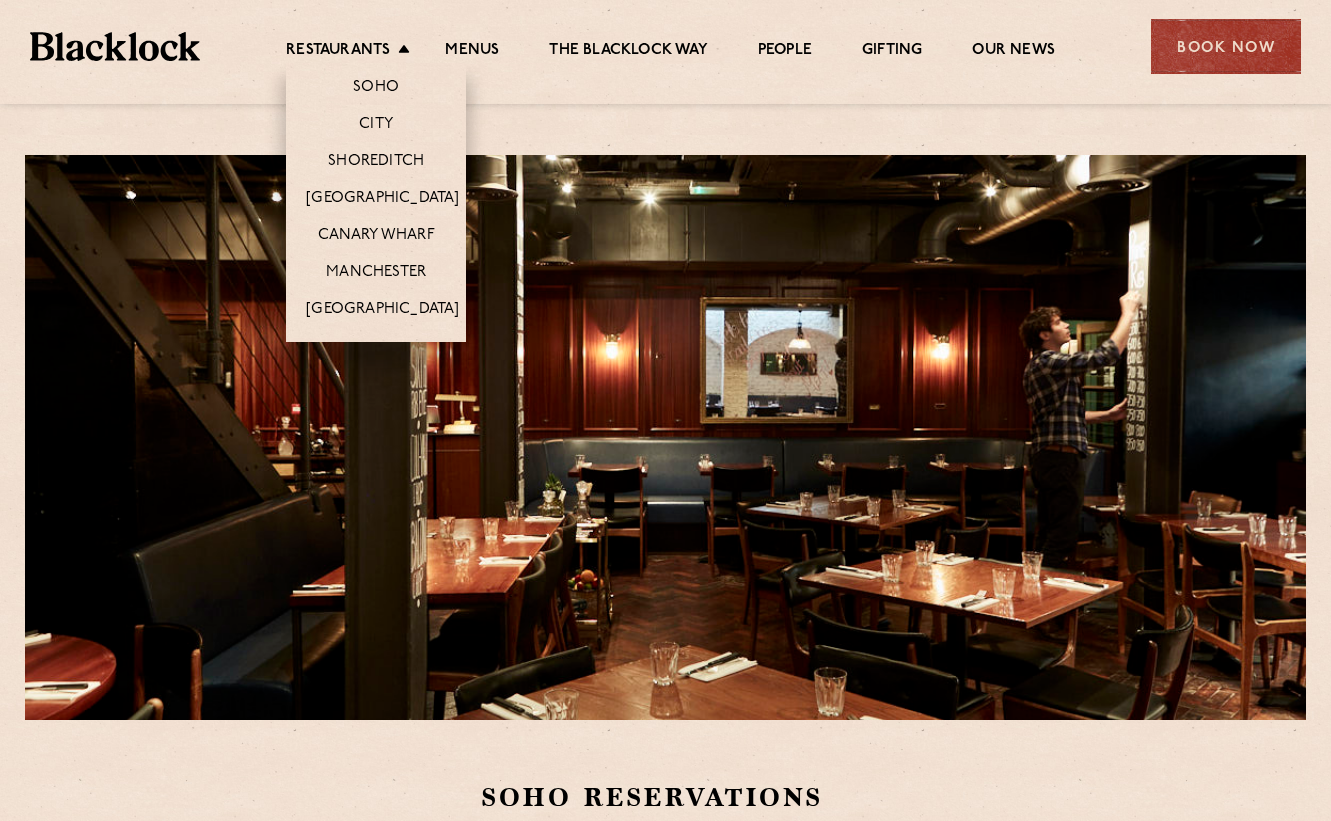 click on "[GEOGRAPHIC_DATA]" at bounding box center (376, 197) 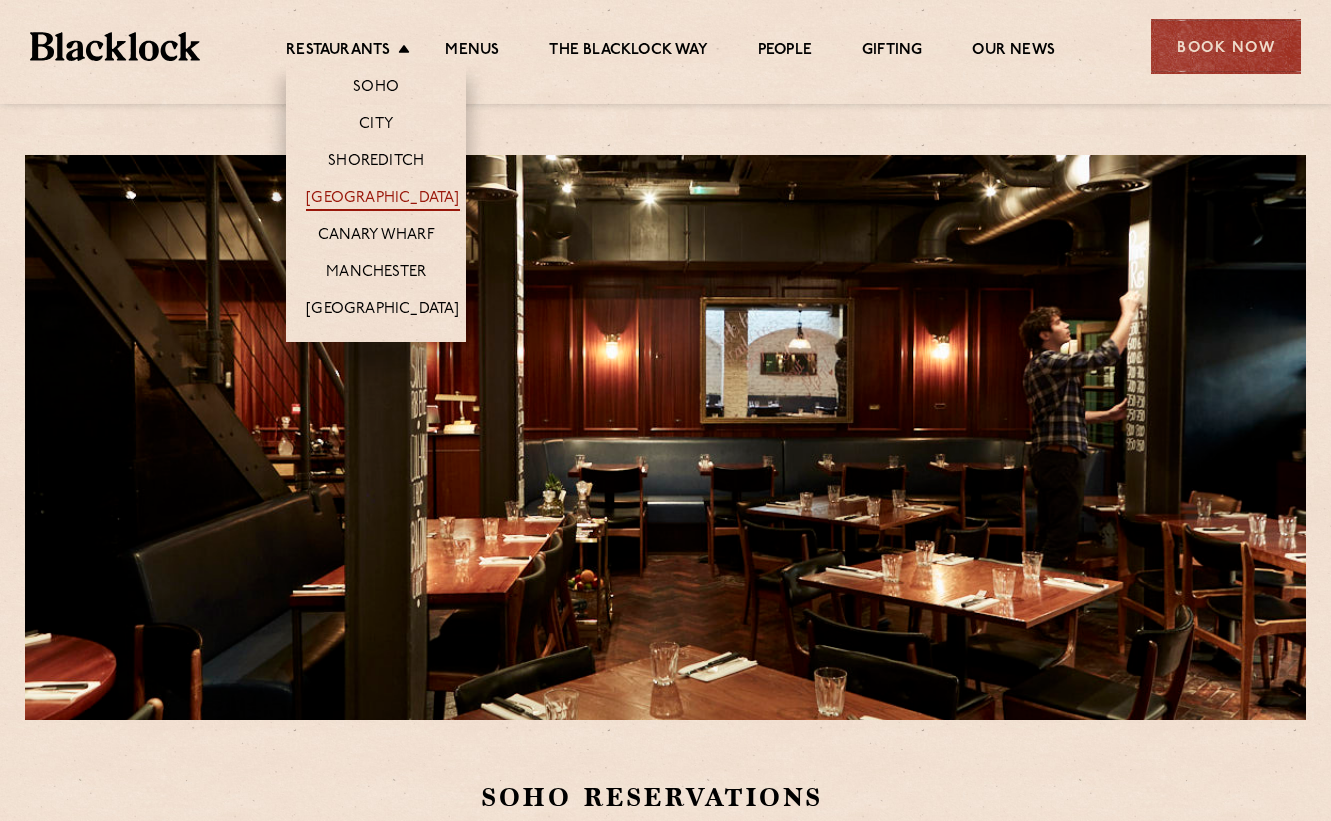 click on "[GEOGRAPHIC_DATA]" at bounding box center (382, 200) 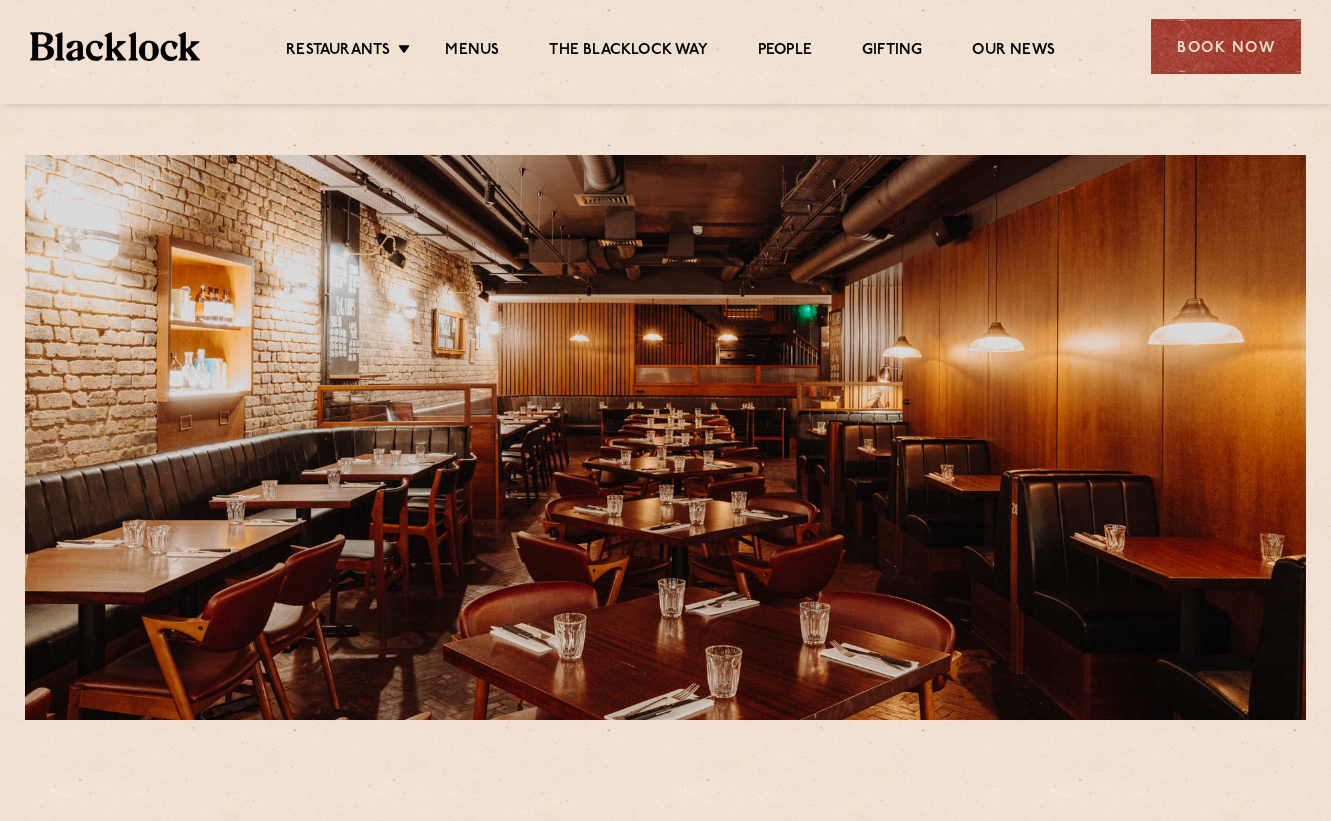 scroll, scrollTop: 0, scrollLeft: 0, axis: both 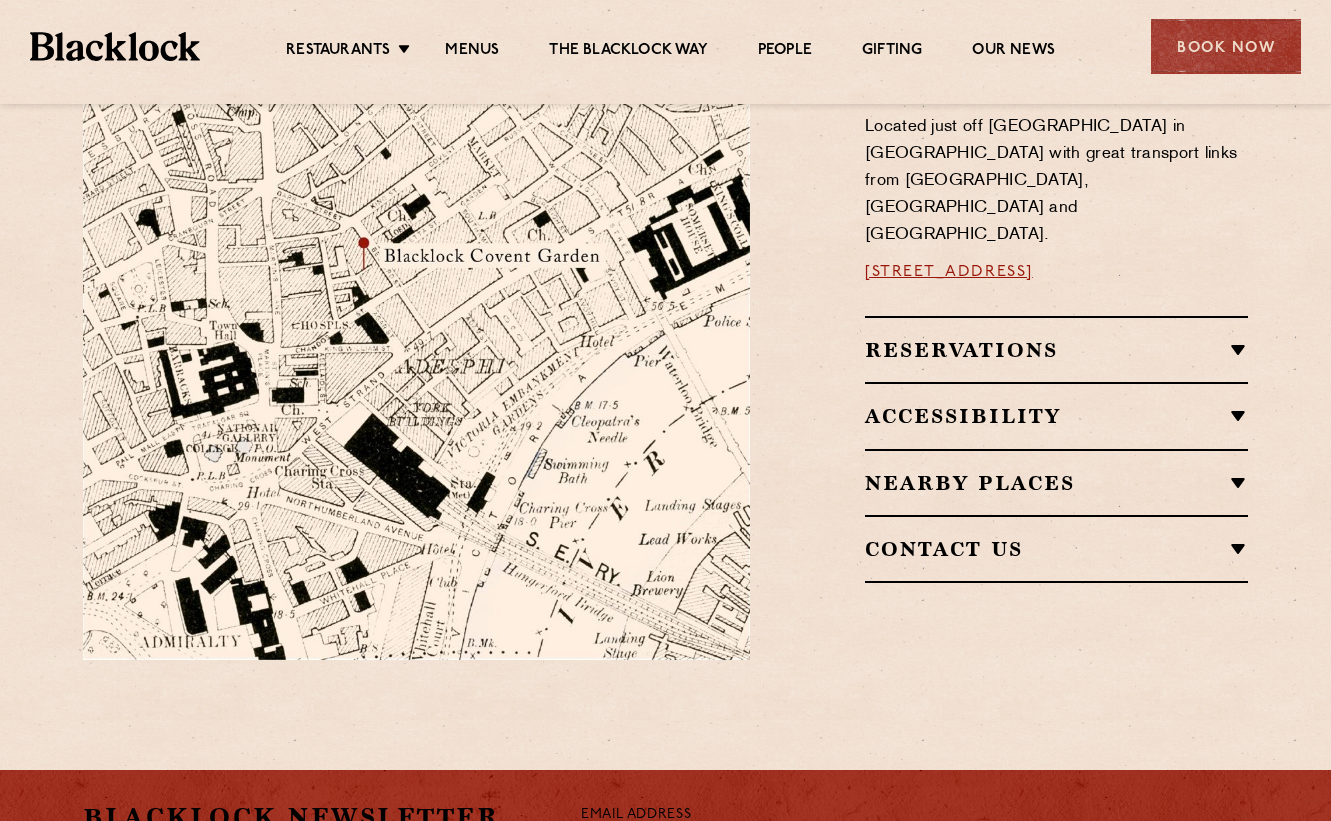 click on "Reservations" at bounding box center (1056, 350) 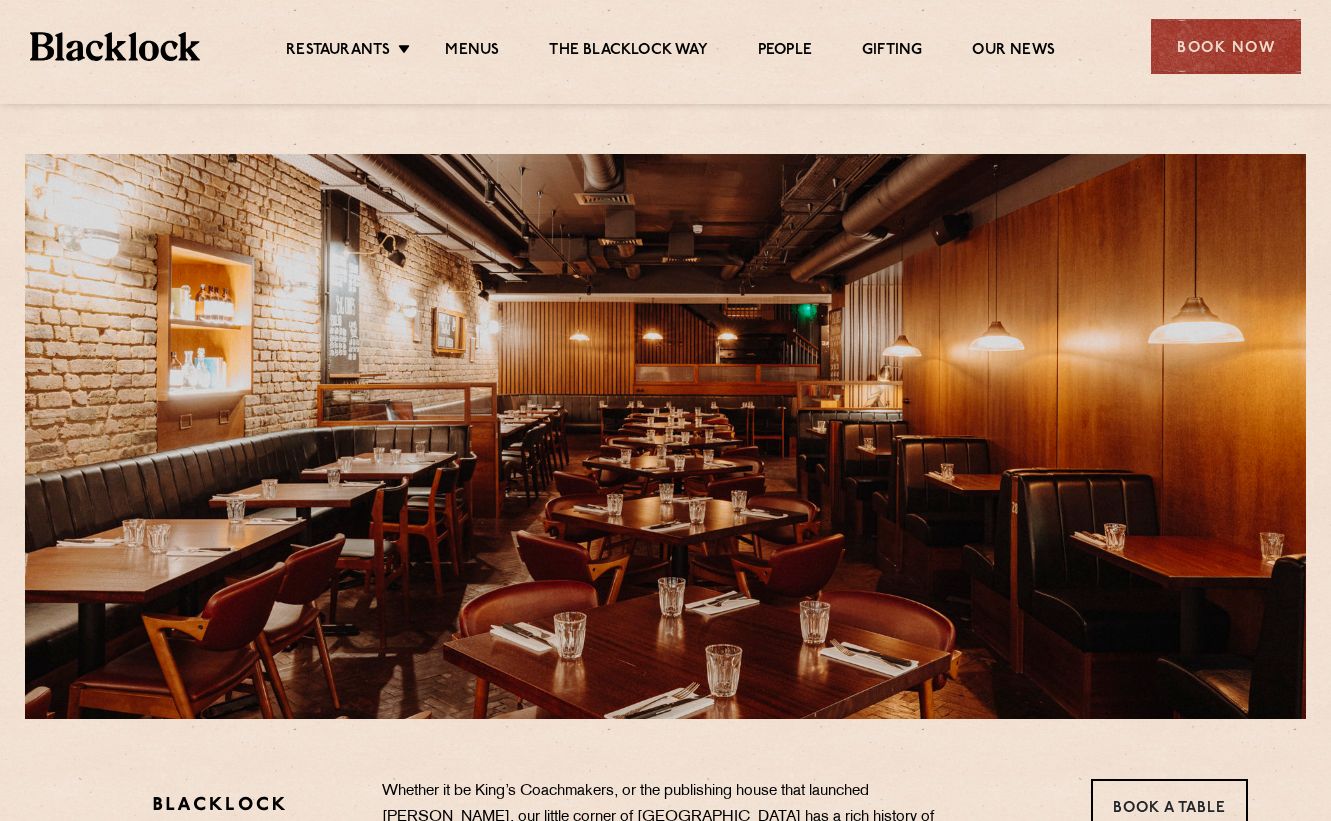 scroll, scrollTop: 0, scrollLeft: 0, axis: both 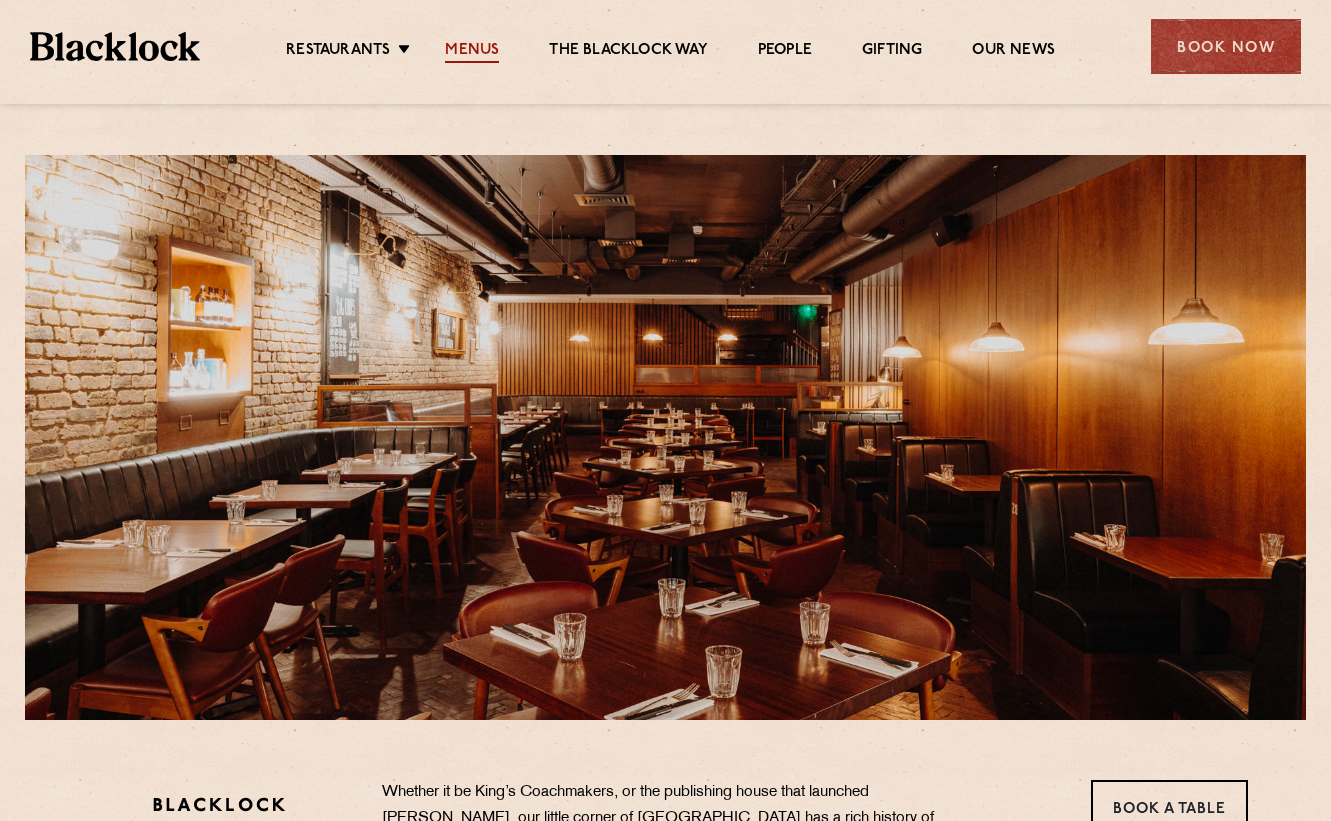 click on "Menus" at bounding box center (472, 52) 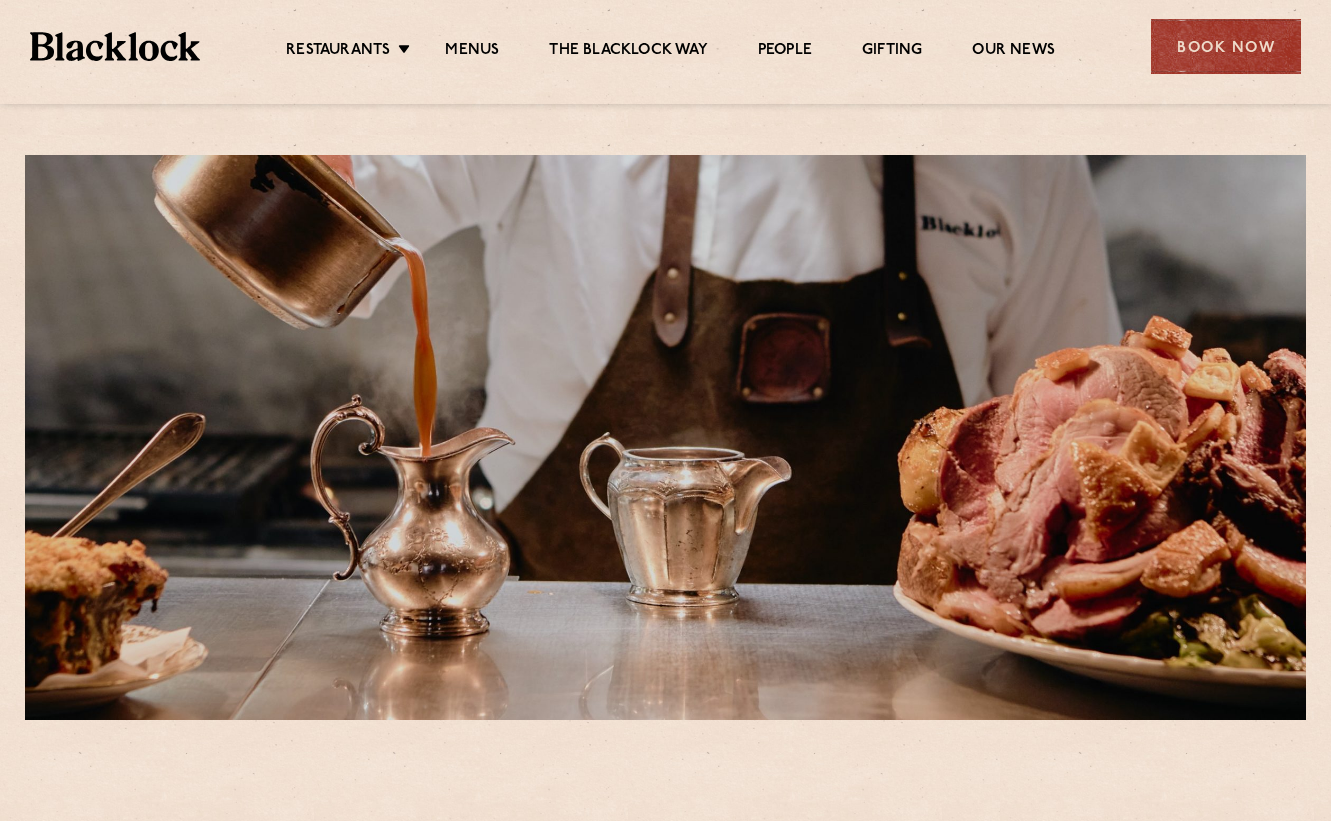 scroll, scrollTop: 0, scrollLeft: 0, axis: both 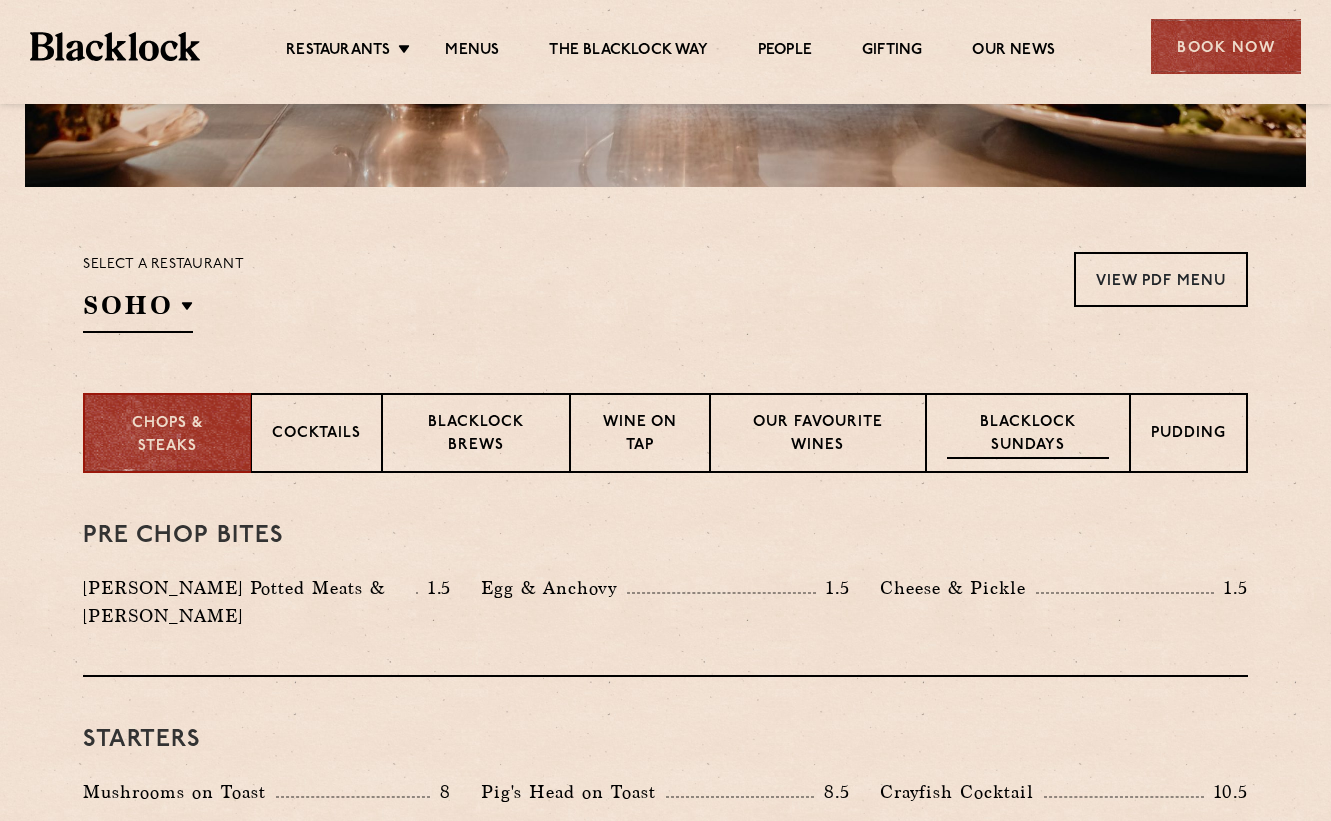 click on "Blacklock Sundays" at bounding box center [1028, 435] 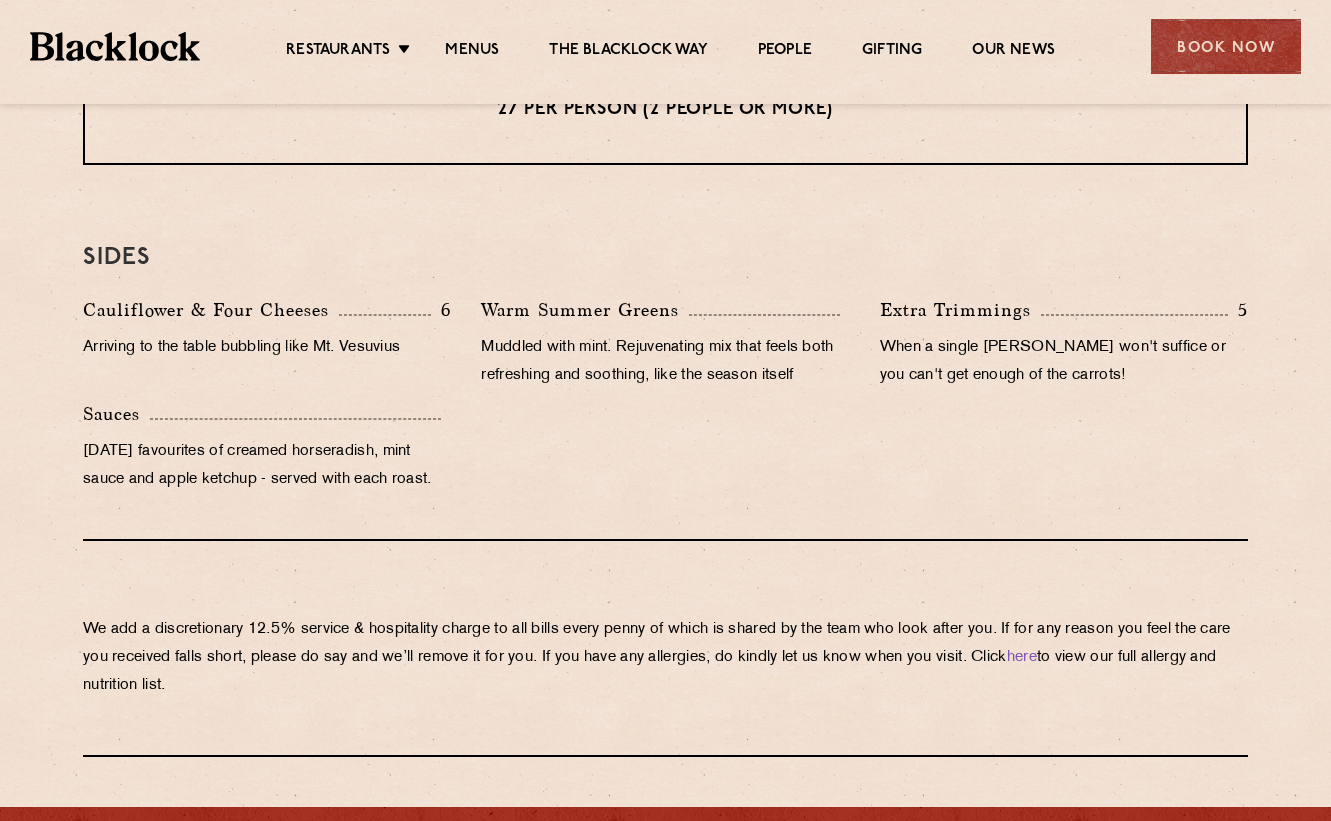 scroll, scrollTop: 1878, scrollLeft: 0, axis: vertical 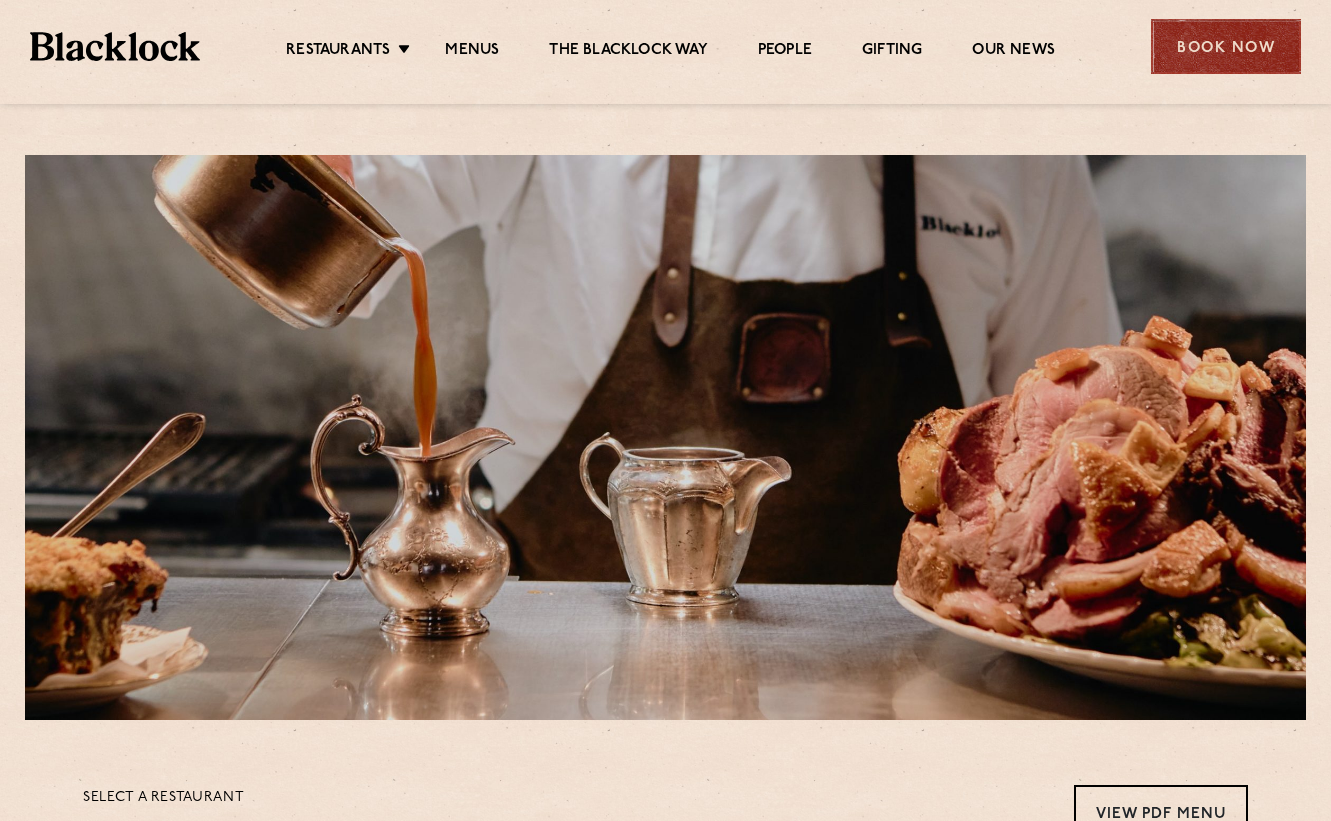 click on "Book Now" at bounding box center (1226, 46) 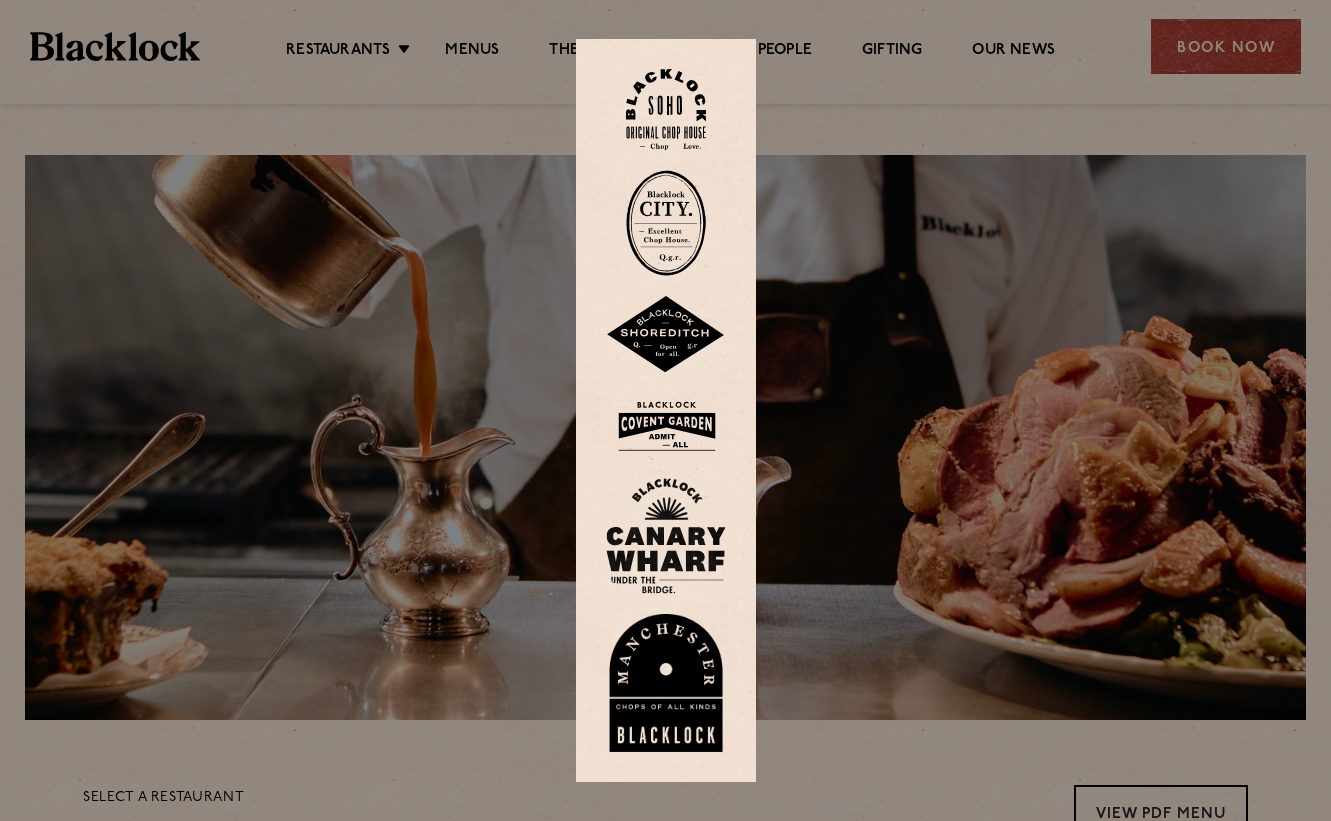 click at bounding box center [666, 426] 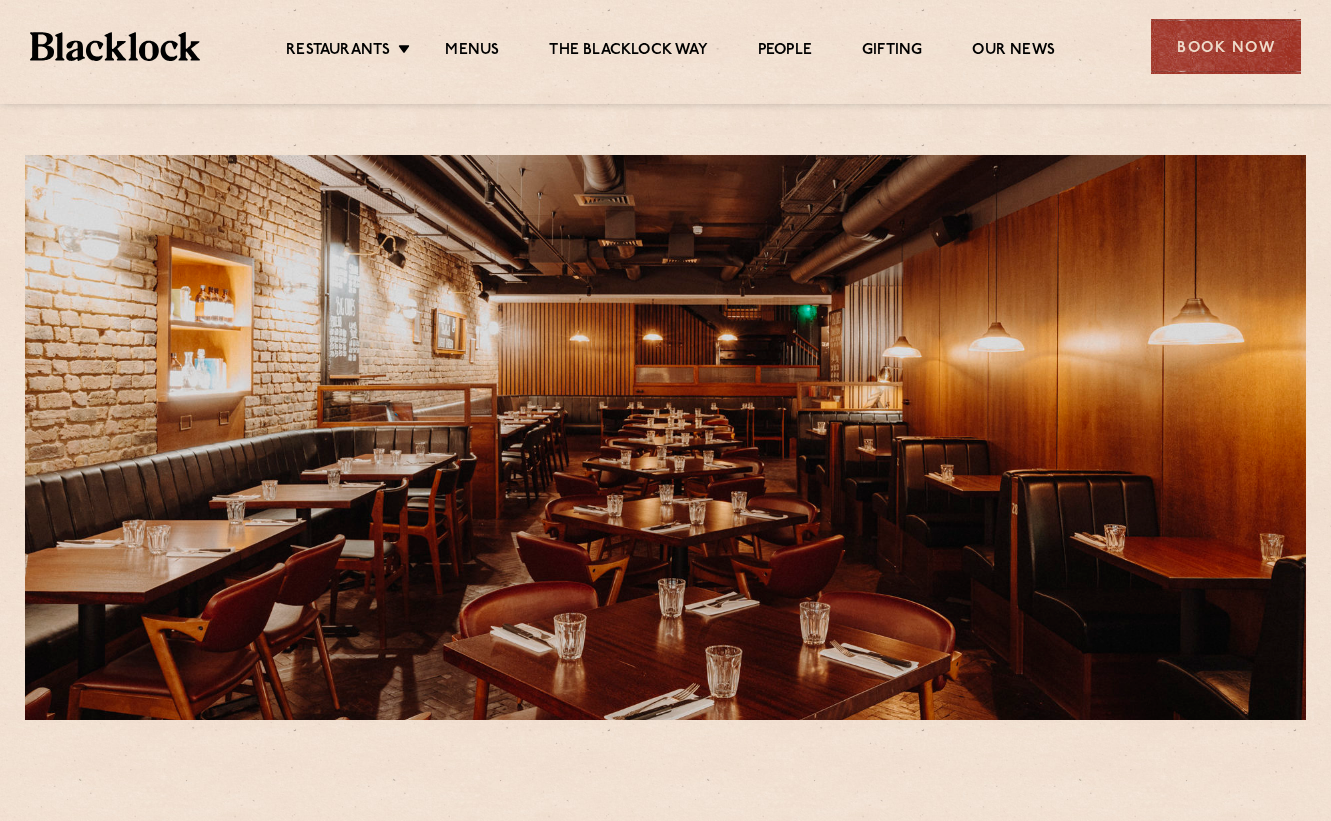scroll, scrollTop: 0, scrollLeft: 0, axis: both 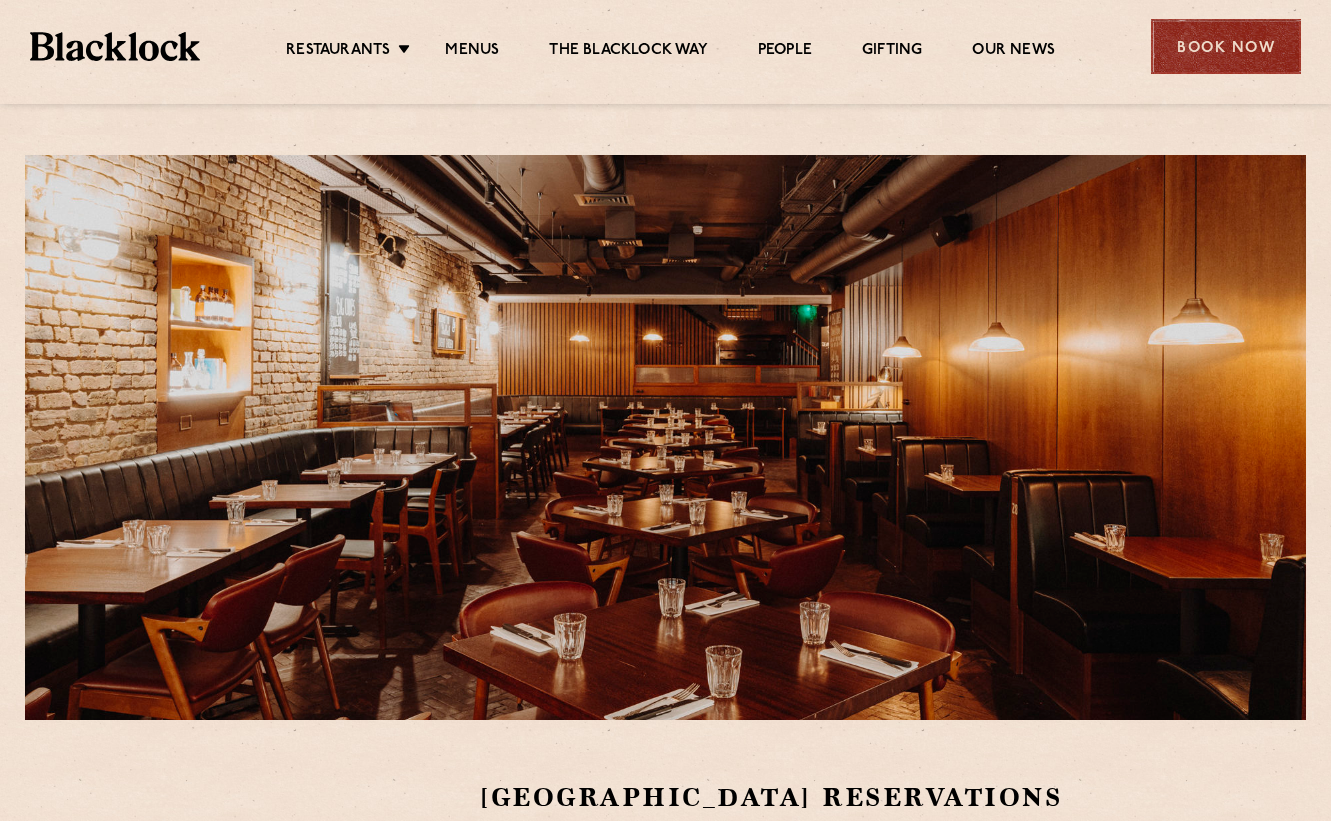 click on "Book Now" at bounding box center (1226, 46) 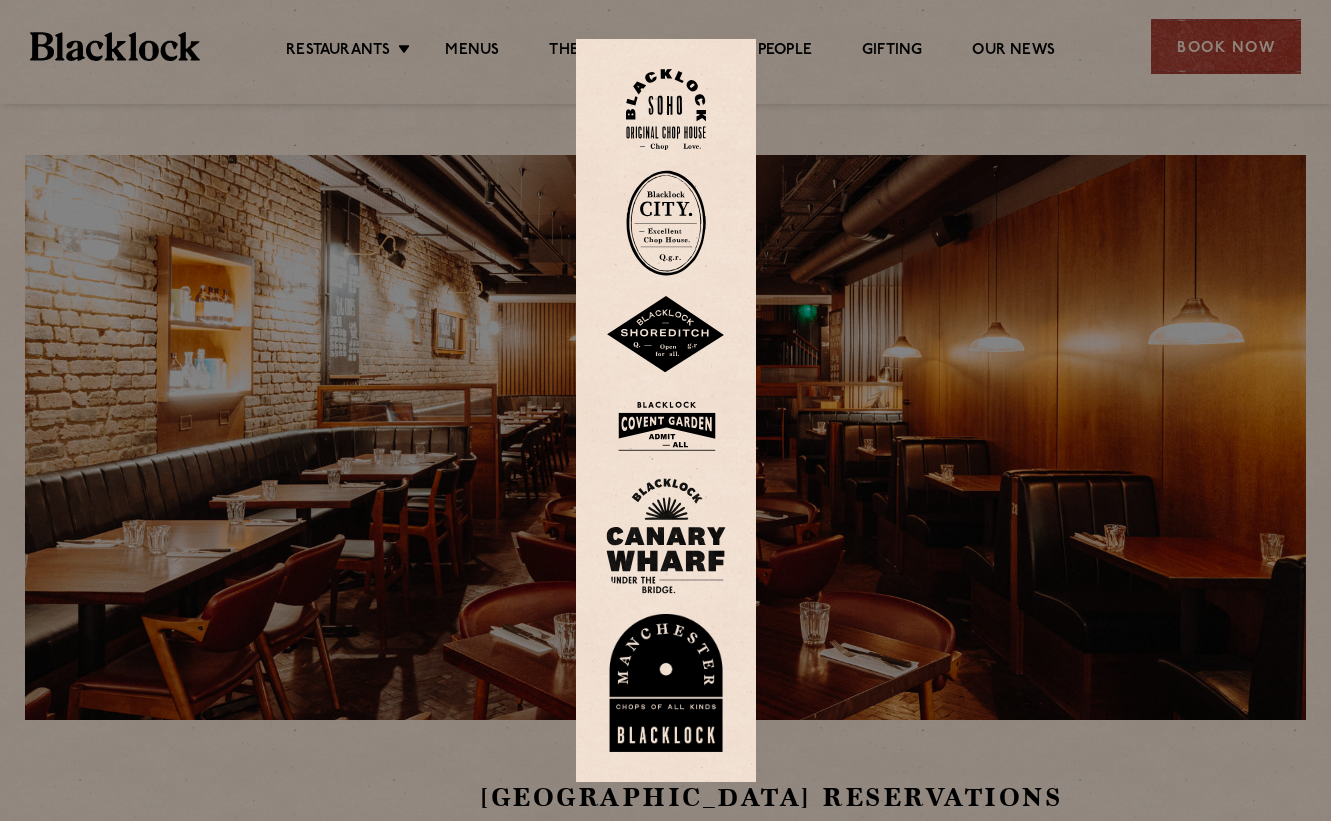 click at bounding box center [666, 426] 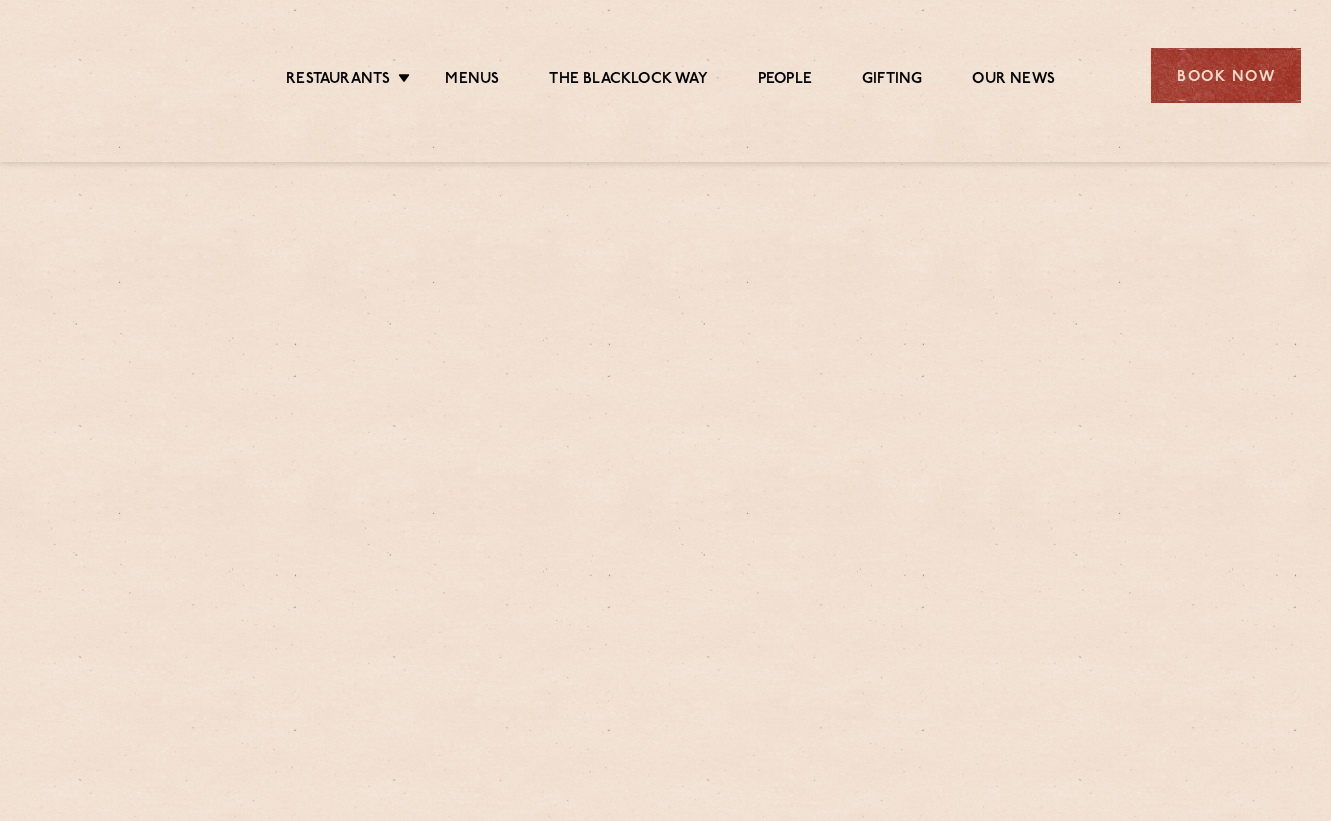 scroll, scrollTop: 0, scrollLeft: 0, axis: both 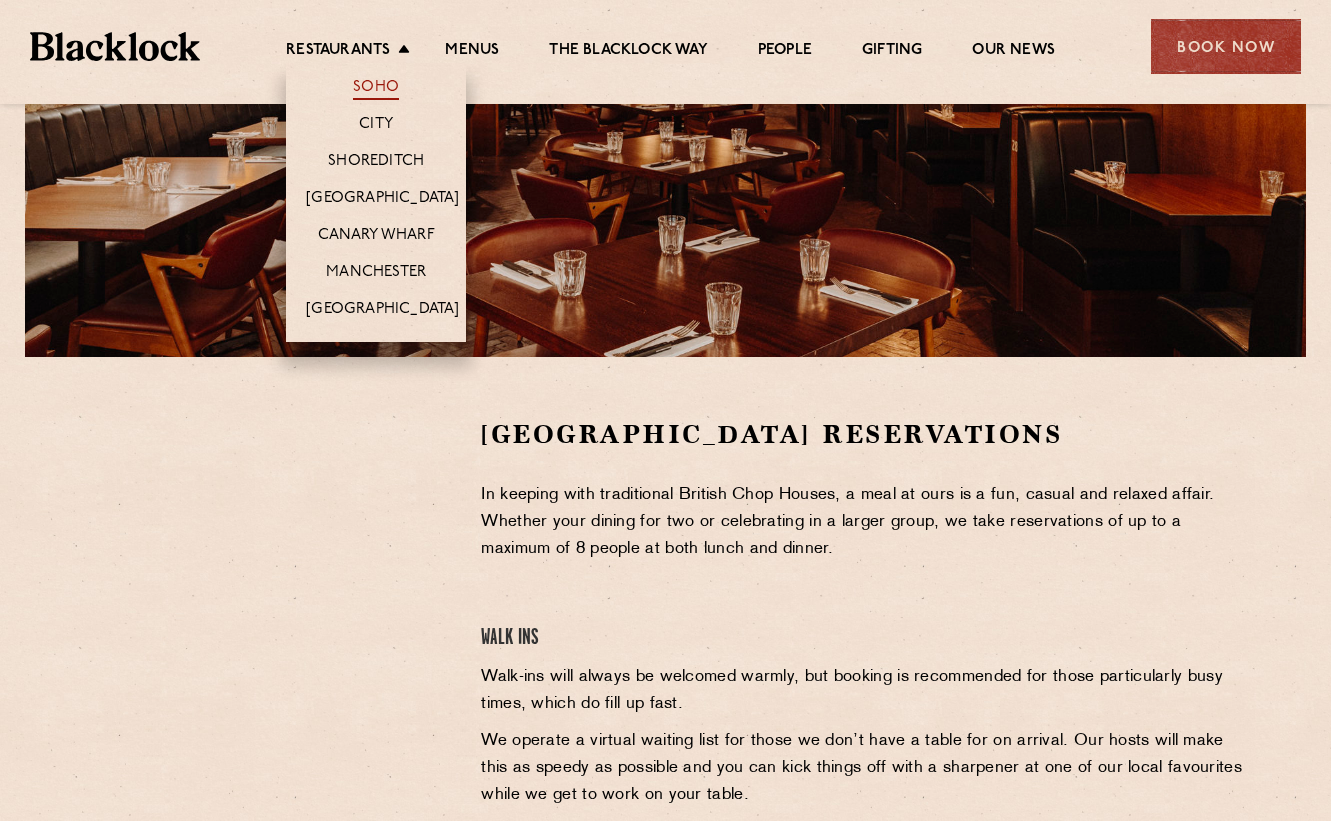 click on "Soho" at bounding box center [376, 89] 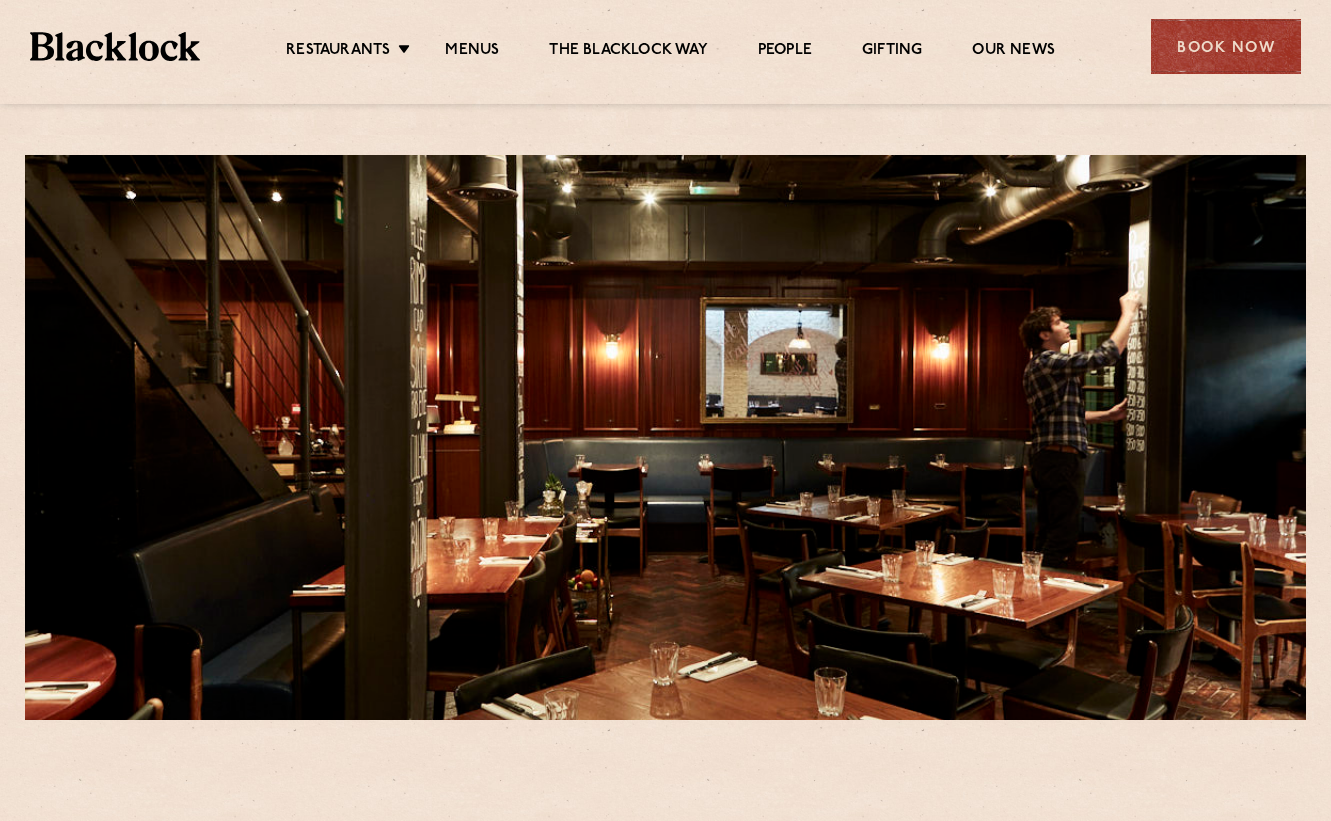 scroll, scrollTop: 0, scrollLeft: 0, axis: both 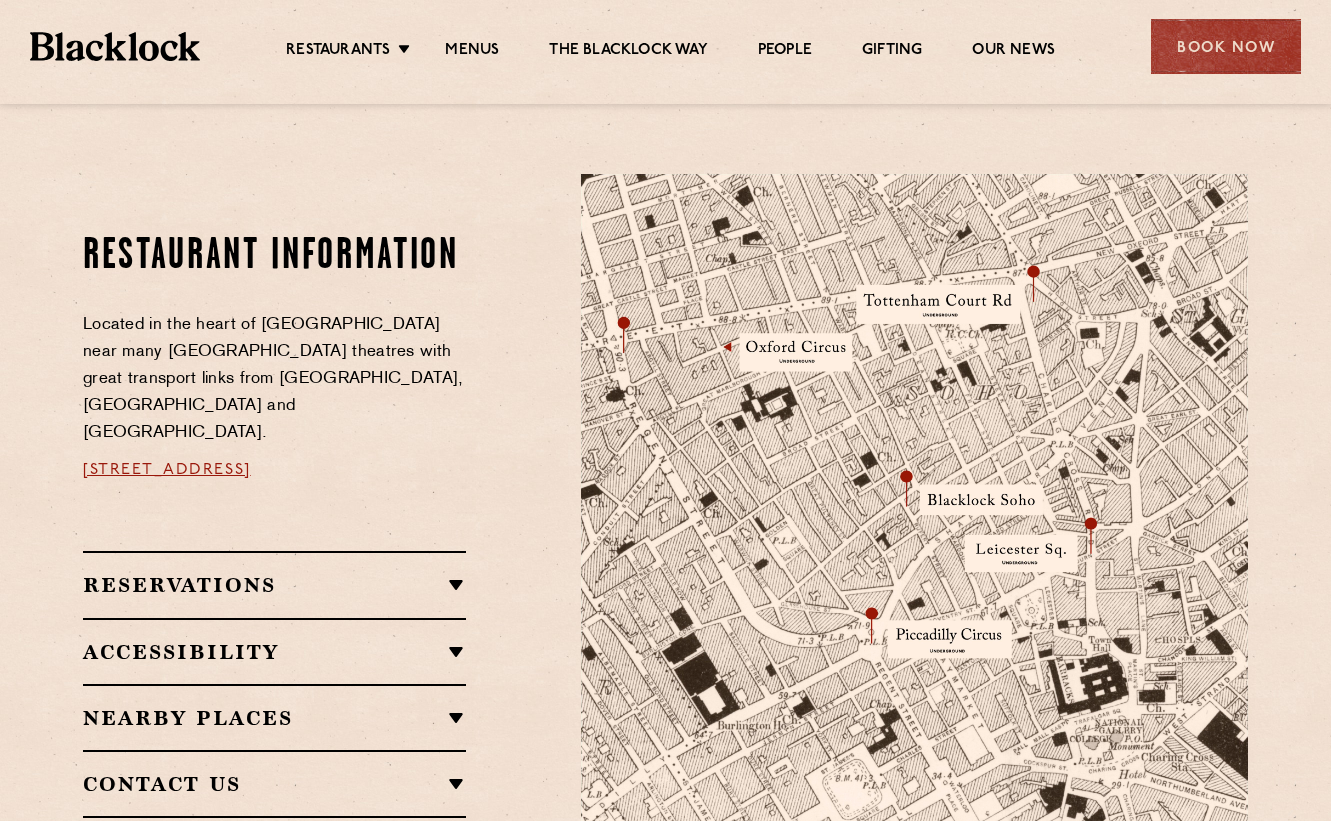 click on "Reservations RESERVATIONS  We take reservations in Soho whilst always leaving a number of tables in the restaurant free for walk-ins for the more spontaneous among us. Please  email  the restaurant if you’re looking to book a table for between 6-8 guests. SUNDAYS With roasts served all day Sunday with our last seating at 8pm, we can get booked up quite far in advance. So if you’re in the neighbourhood and fancy popping in, we’ll do our very best to accommodate walk-ins but booking is recommended. WALK-INS Walk-ins are always warmly welcome. Do pop in and we’ll get you your table as soon as we can. If there is a wait for a table, we’ll do our very best to make it as short as possible." at bounding box center [274, 584] 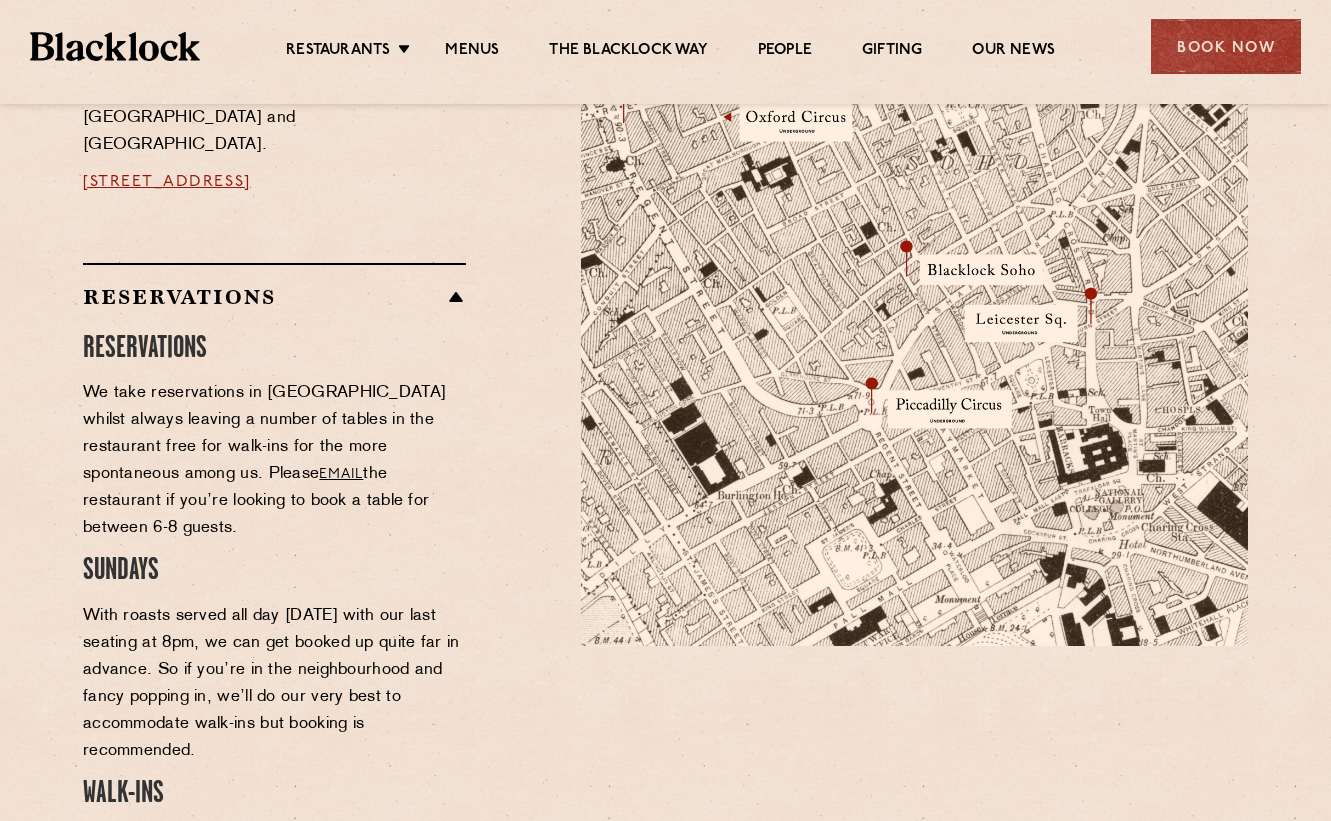 scroll, scrollTop: 1234, scrollLeft: 0, axis: vertical 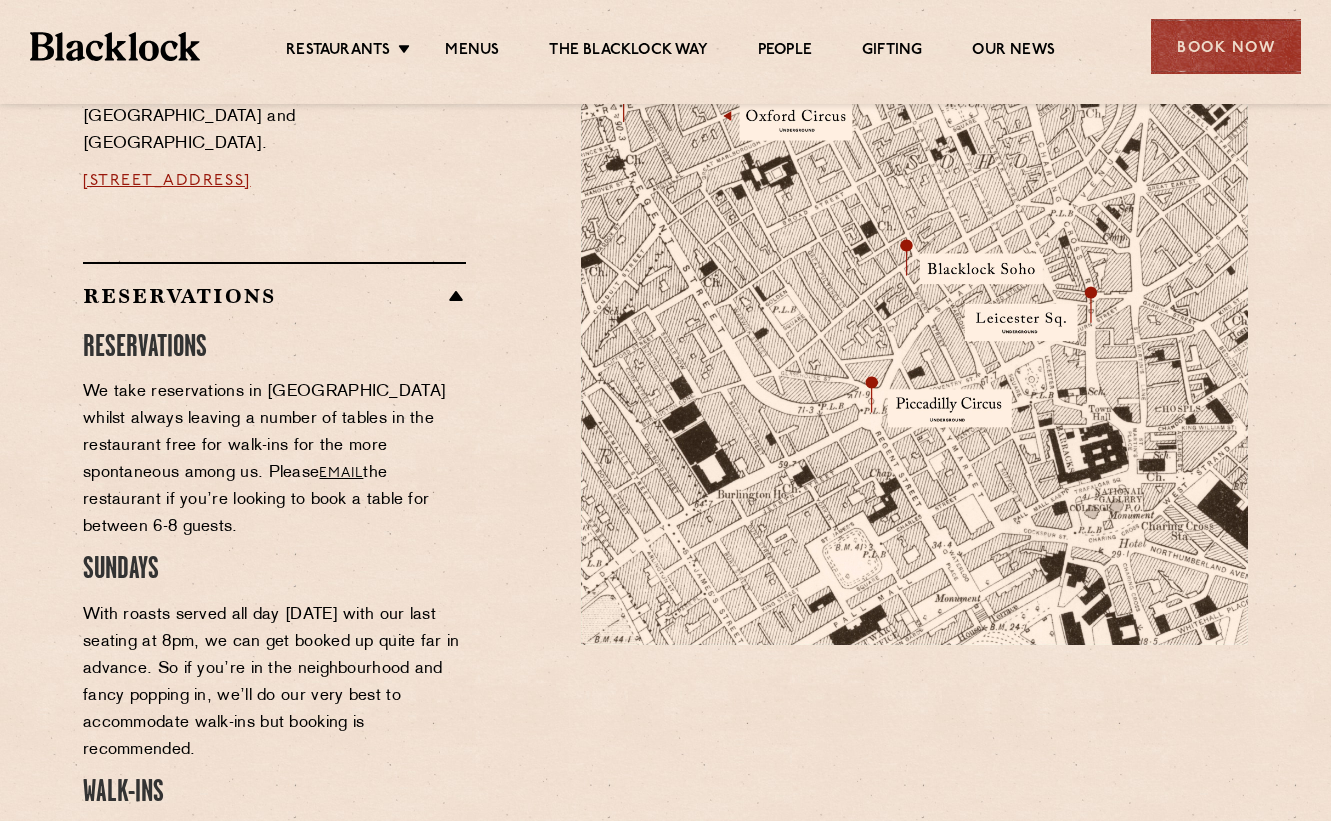 click on "SUNDAYS" at bounding box center [121, 570] 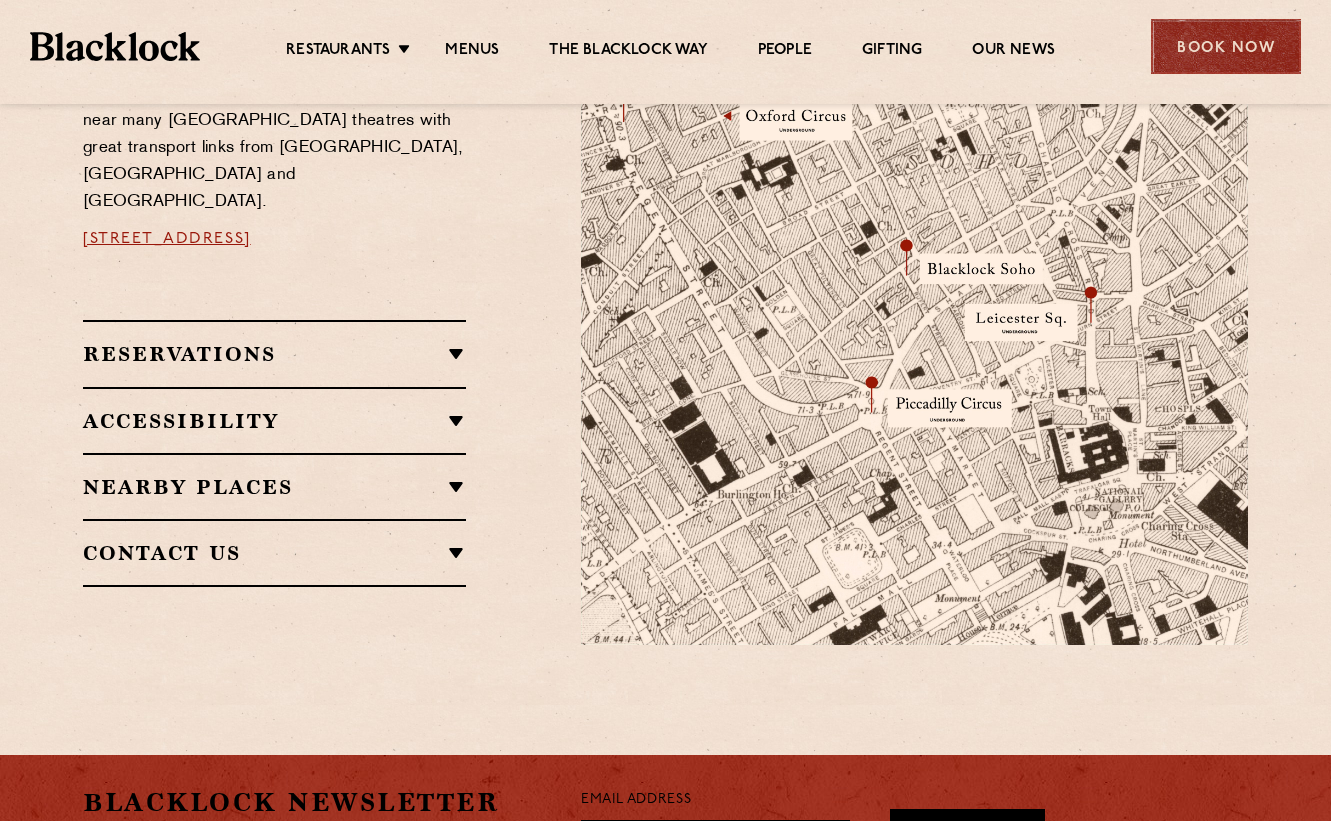 click on "Book Now" at bounding box center (1226, 46) 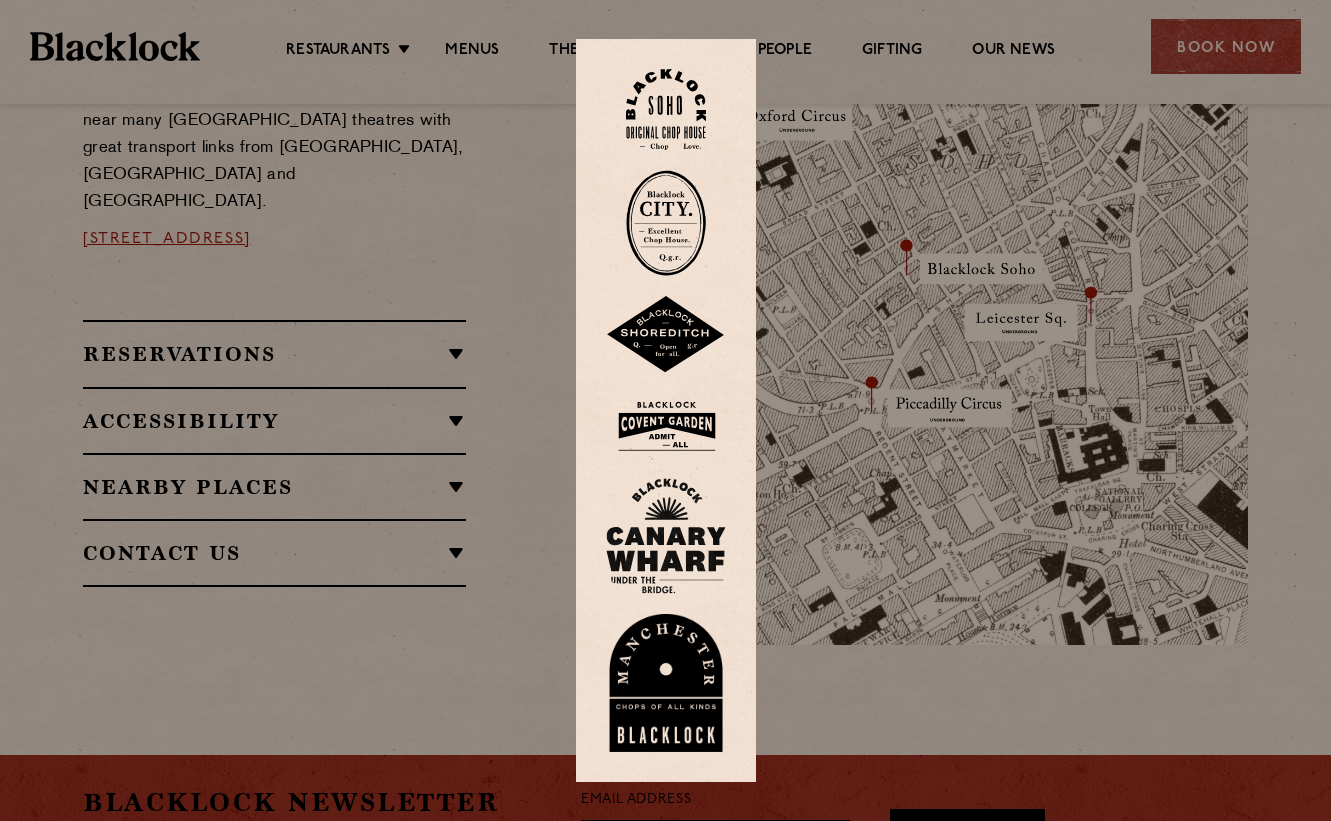 click at bounding box center [666, 109] 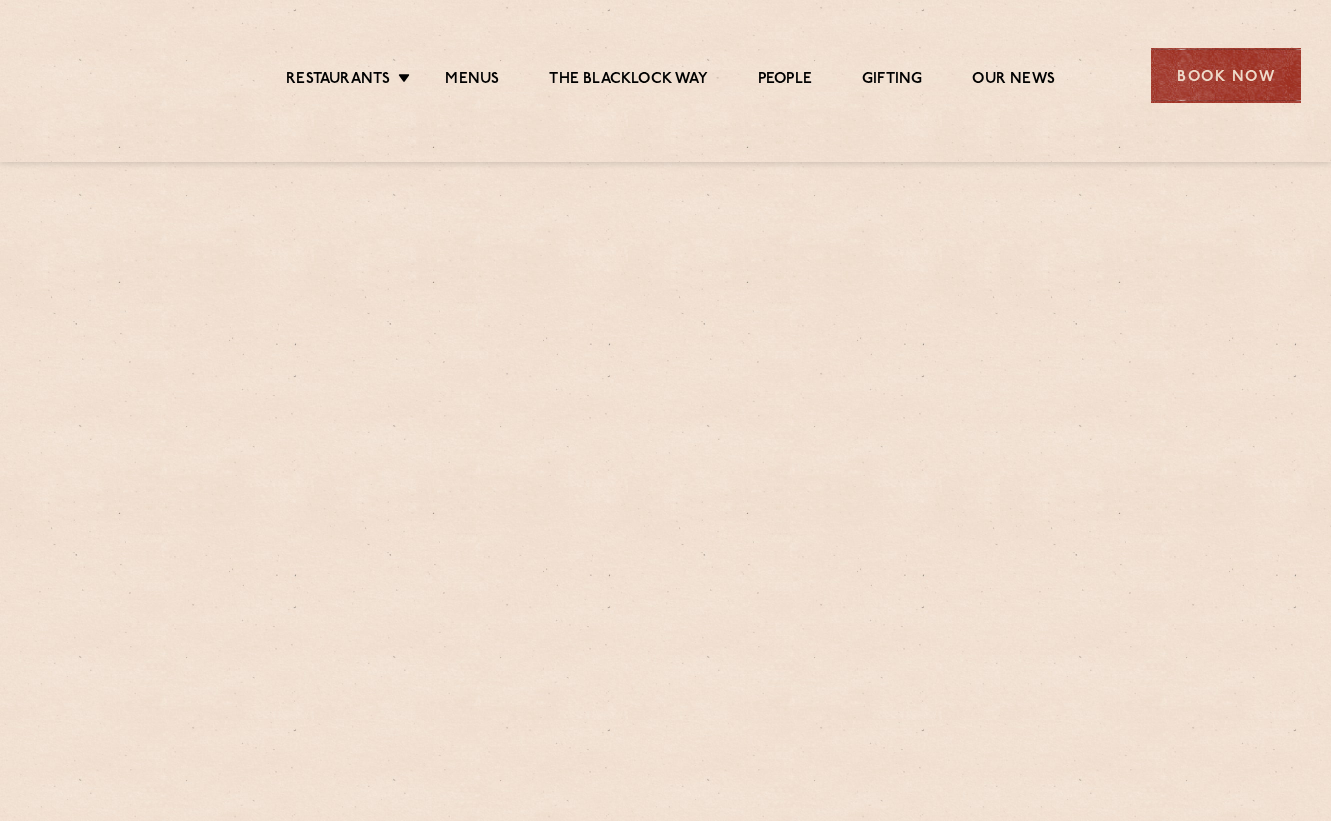 scroll, scrollTop: 0, scrollLeft: 0, axis: both 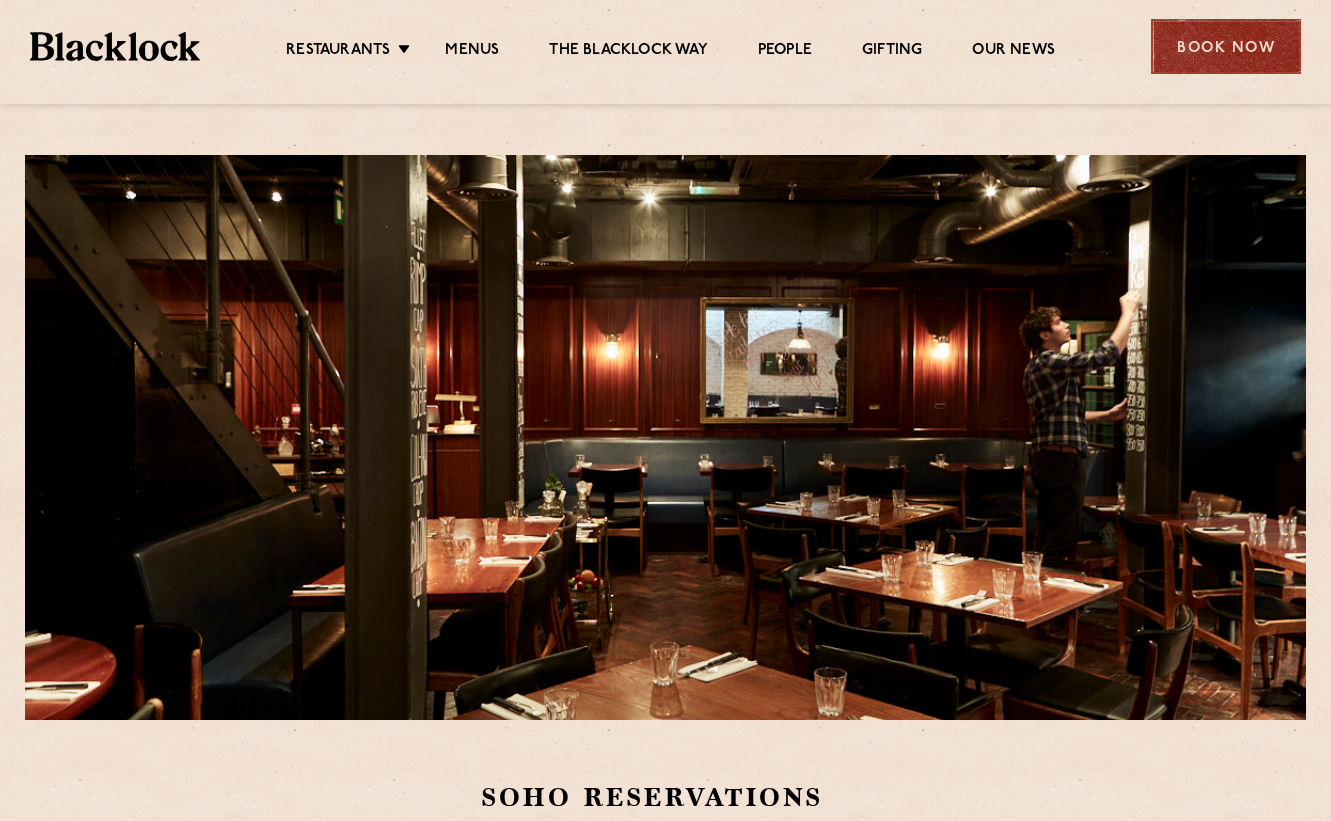 click on "Book Now" at bounding box center [1226, 46] 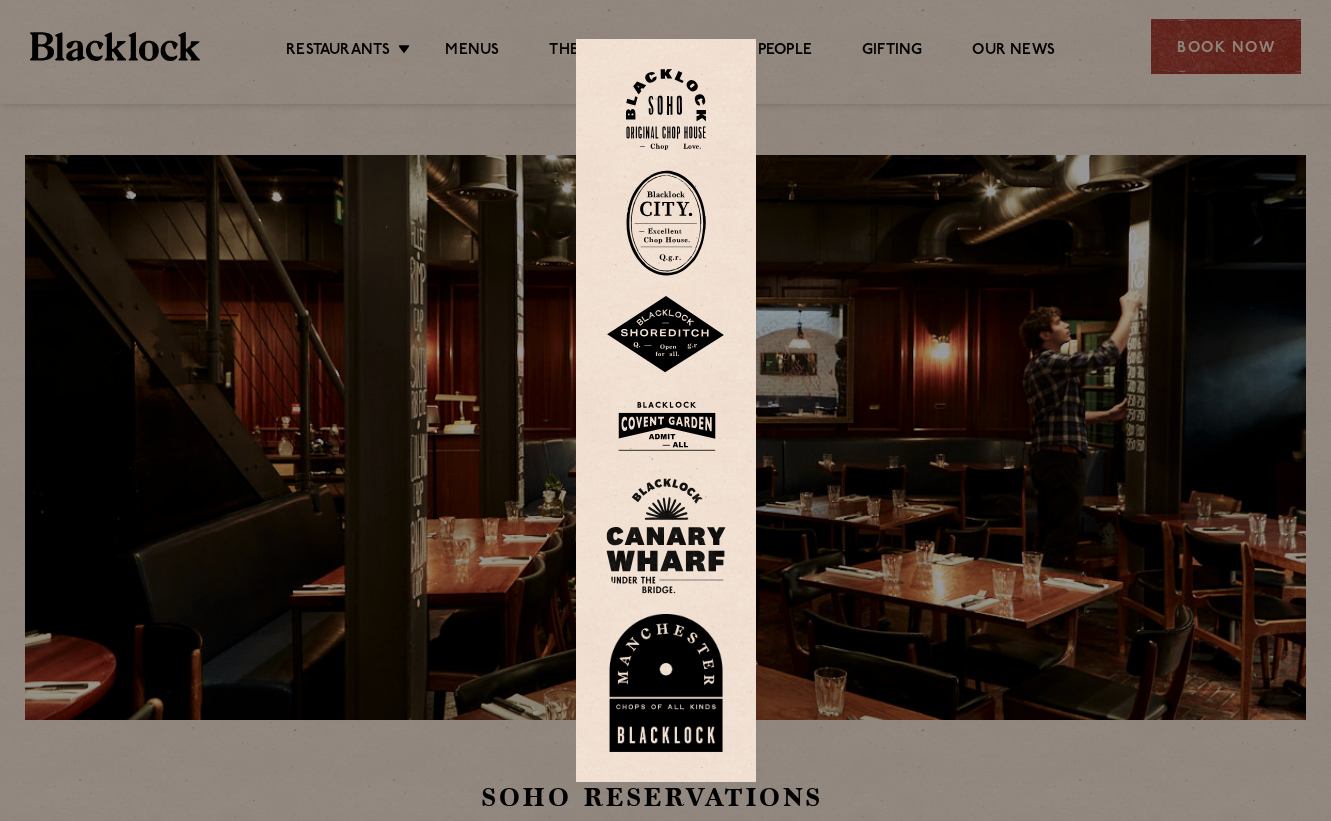 scroll, scrollTop: 6, scrollLeft: 0, axis: vertical 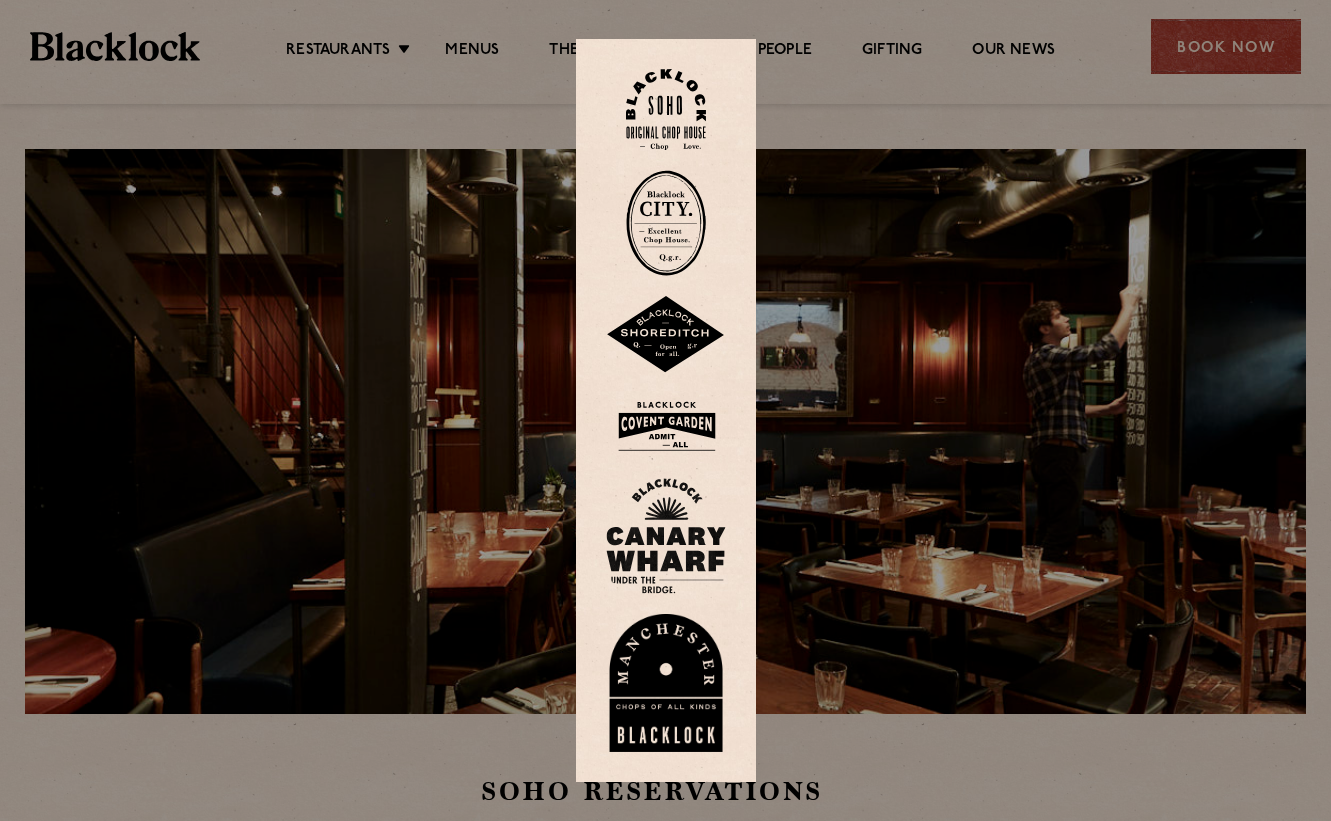 click at bounding box center [666, 223] 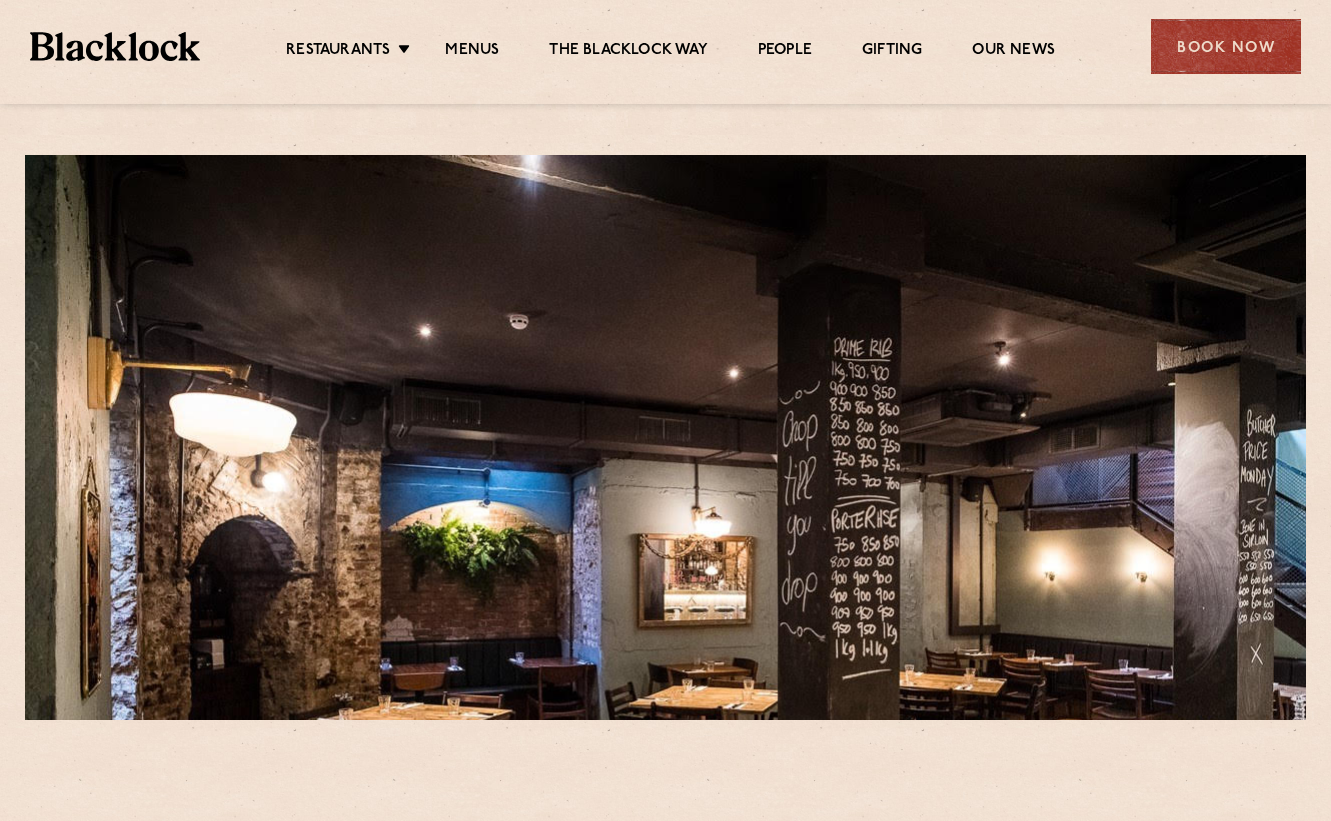 scroll, scrollTop: 0, scrollLeft: 0, axis: both 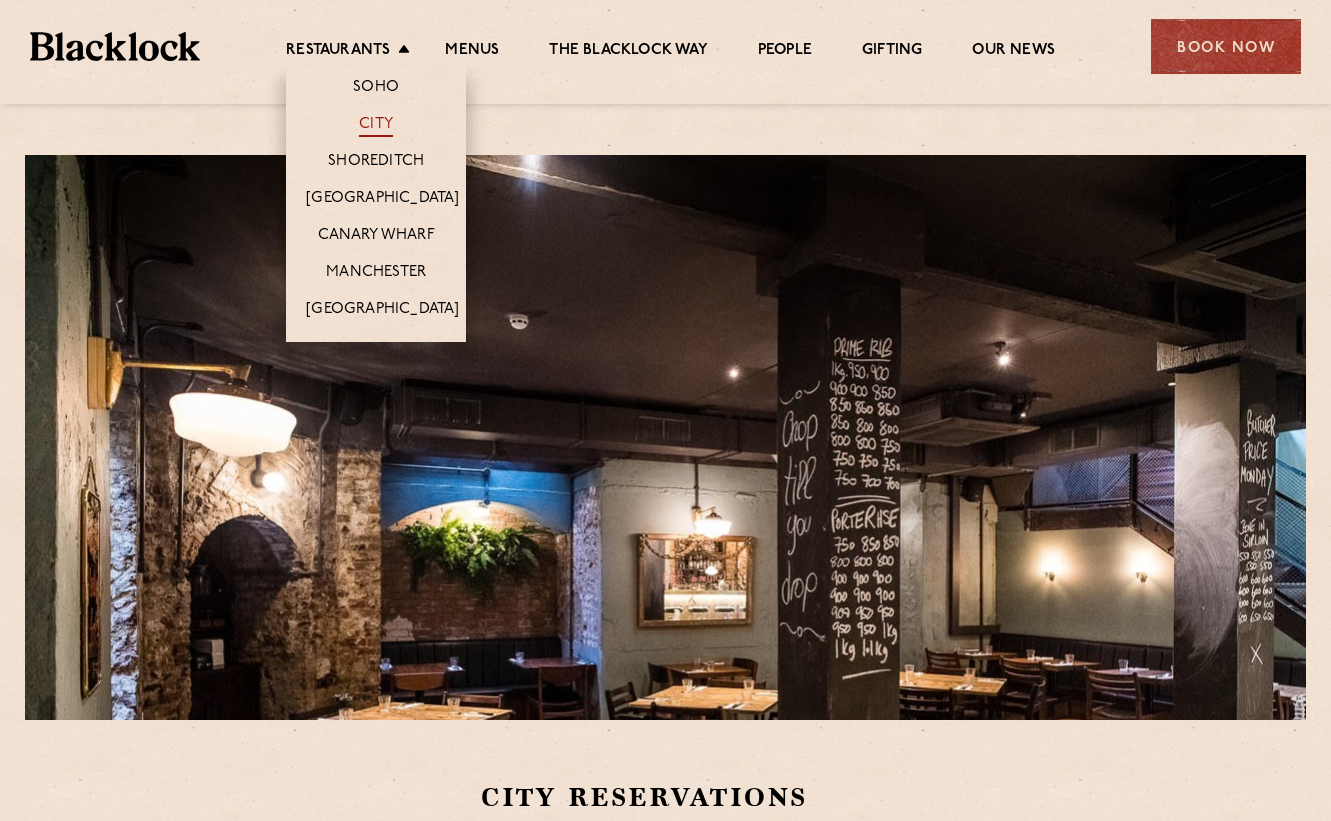 click on "City" at bounding box center [376, 126] 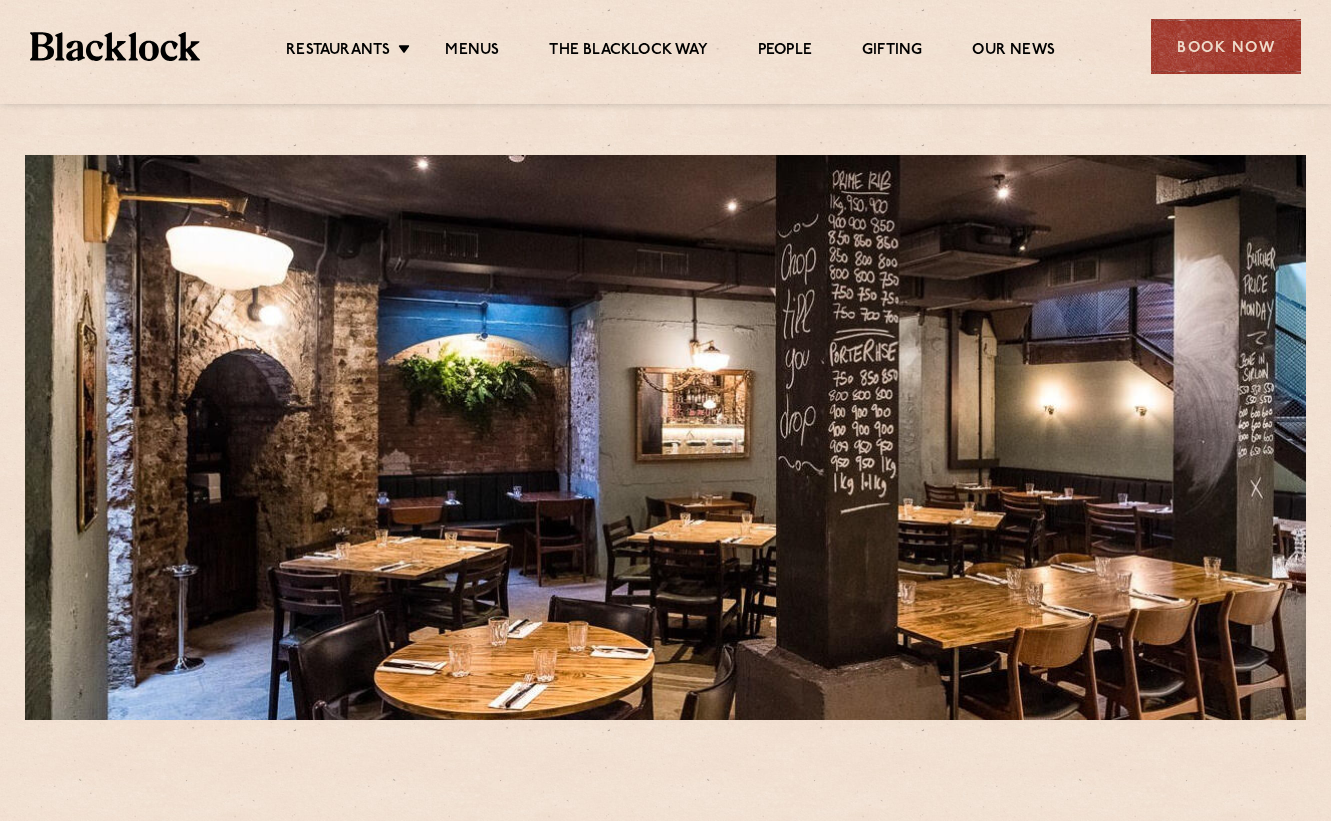 scroll, scrollTop: 0, scrollLeft: 0, axis: both 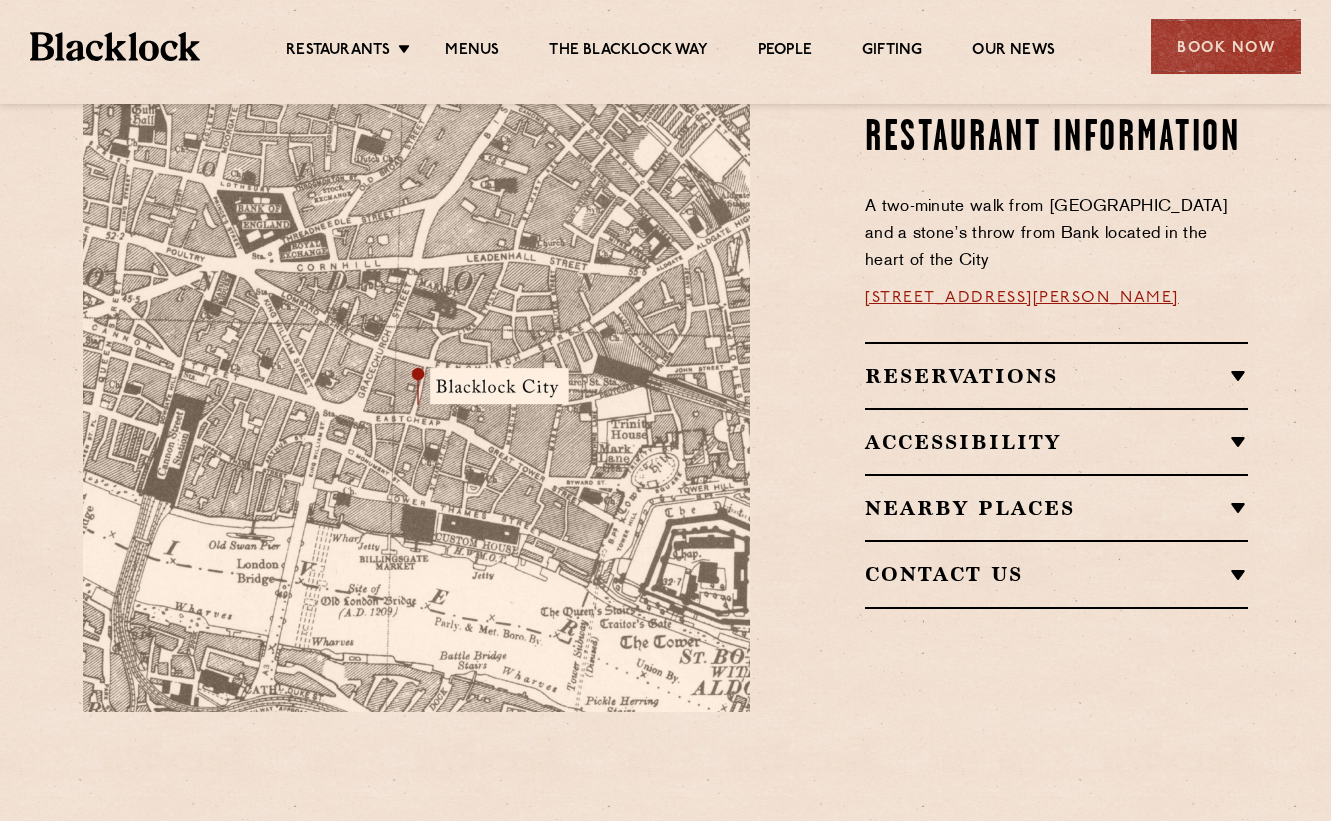 click on "Contact Us" at bounding box center (1056, 574) 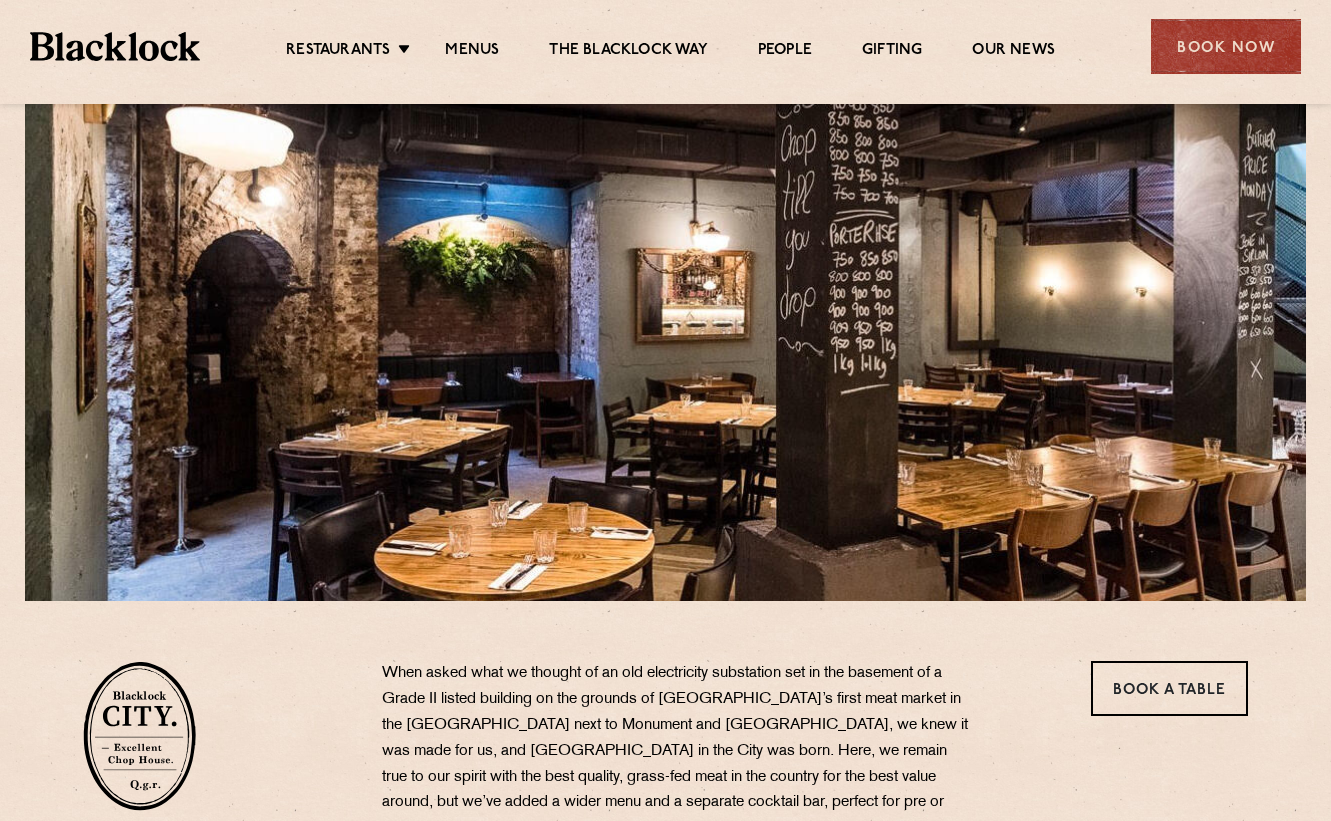 scroll, scrollTop: 0, scrollLeft: 0, axis: both 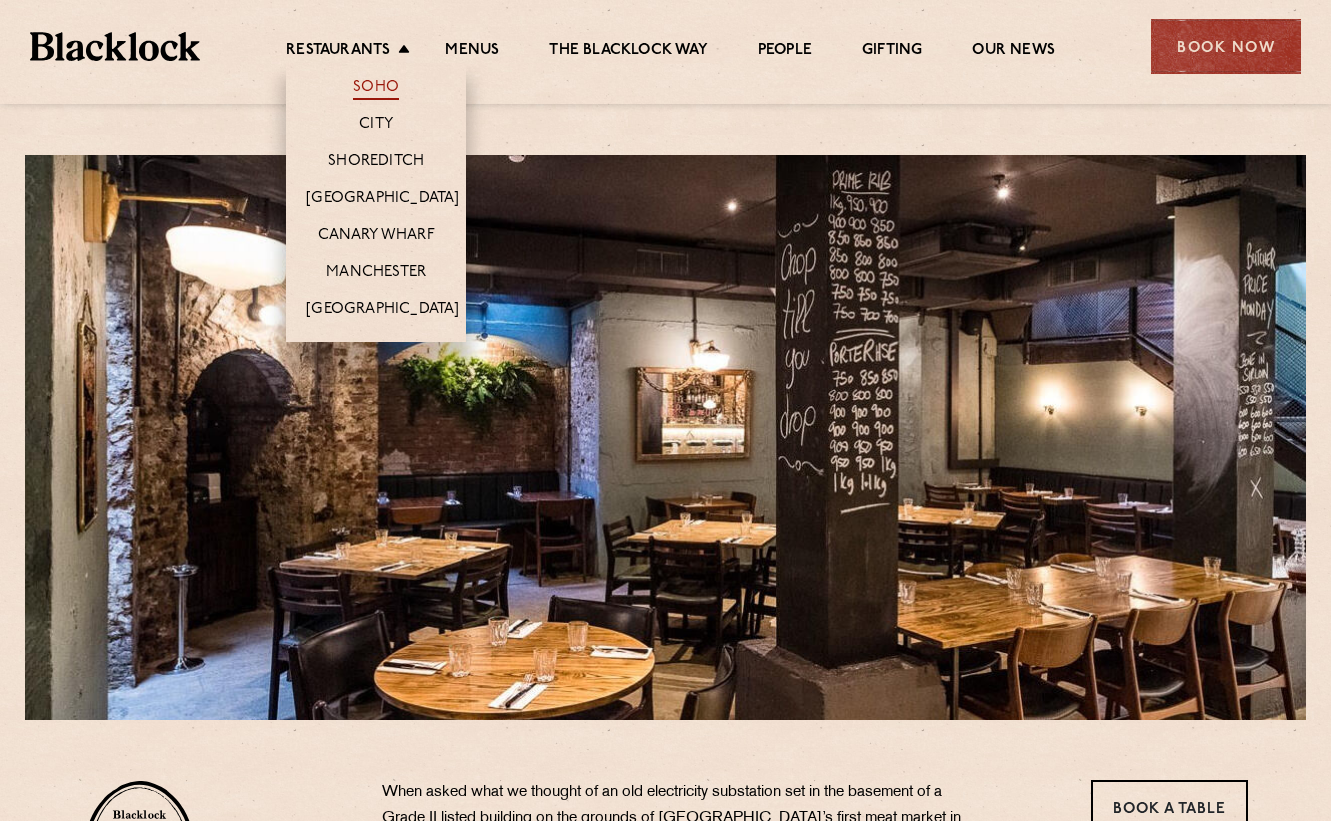 click on "Soho" at bounding box center [376, 89] 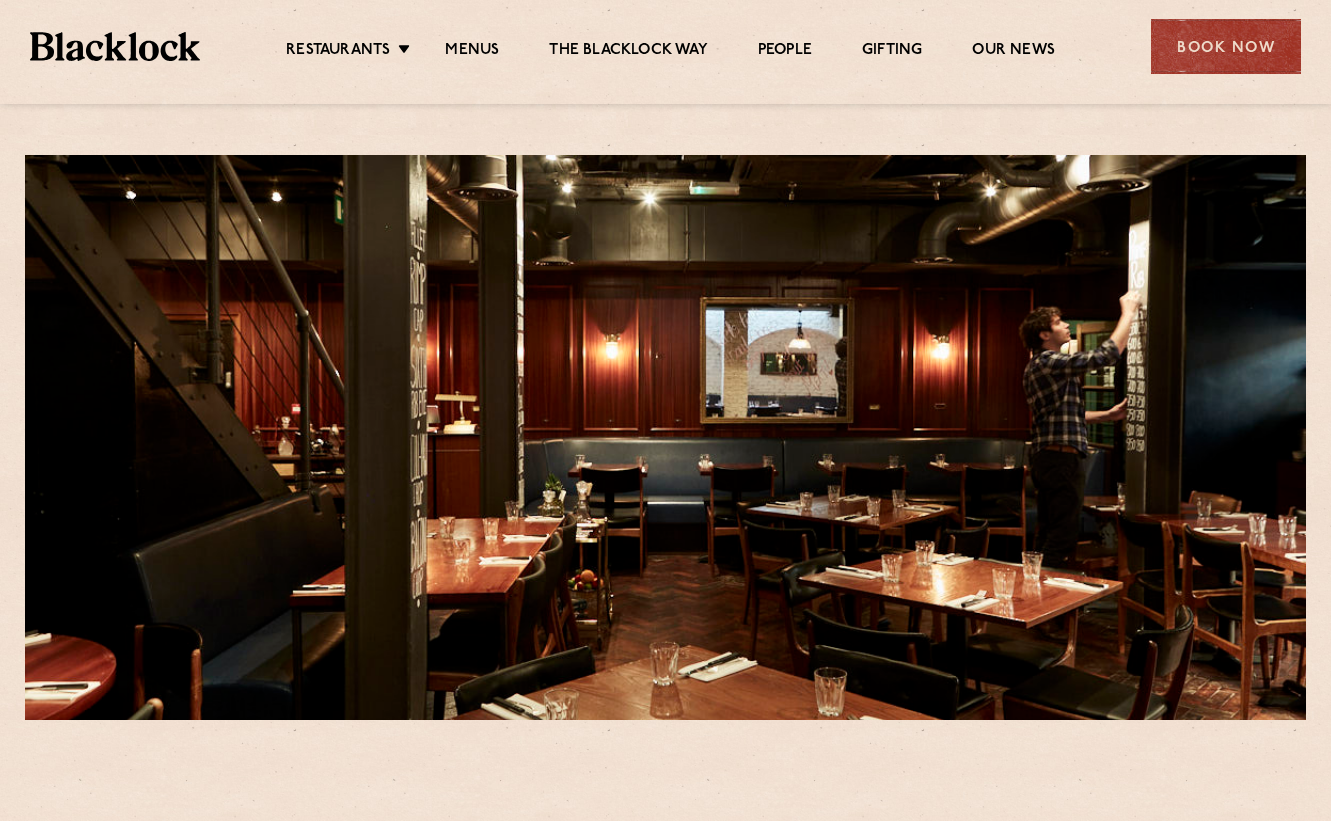 scroll, scrollTop: 0, scrollLeft: 0, axis: both 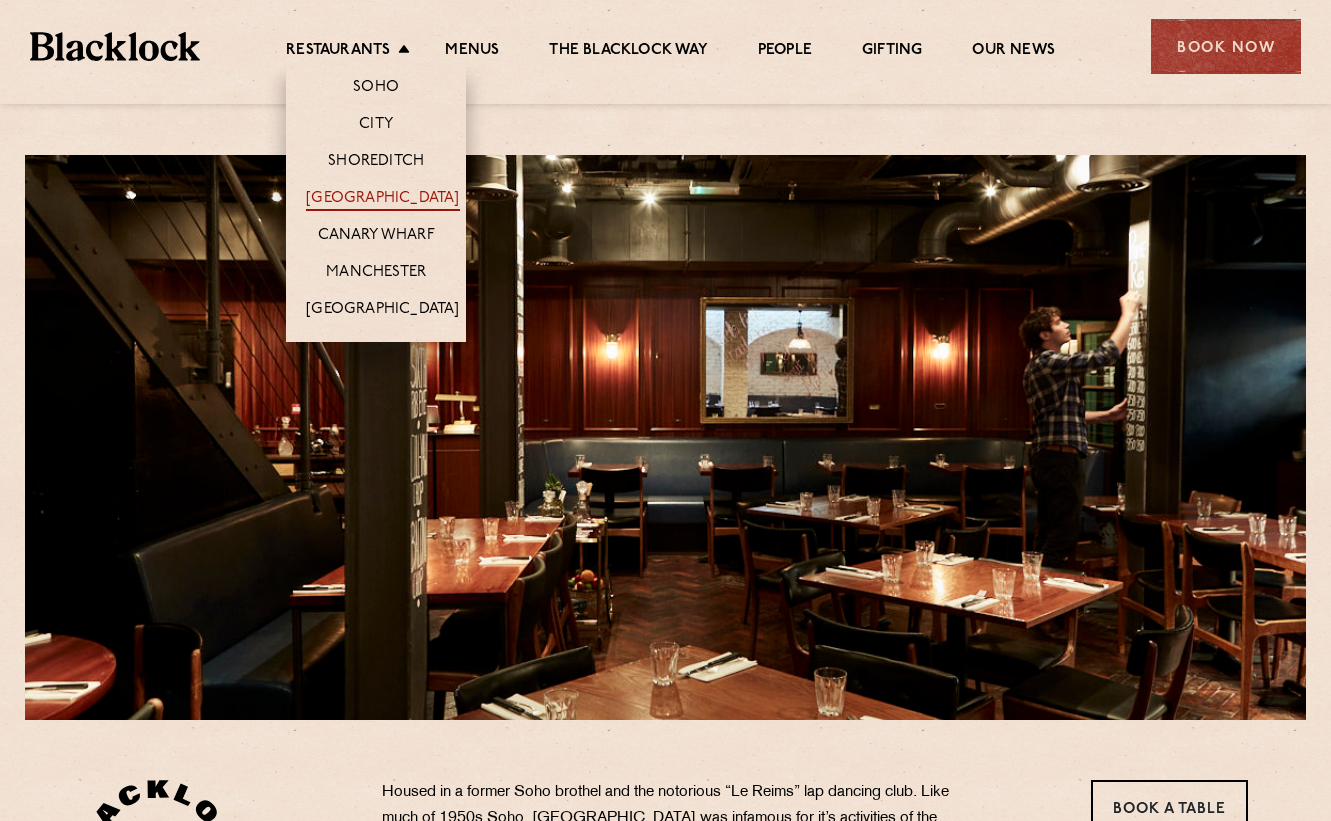 click on "[GEOGRAPHIC_DATA]" at bounding box center (382, 200) 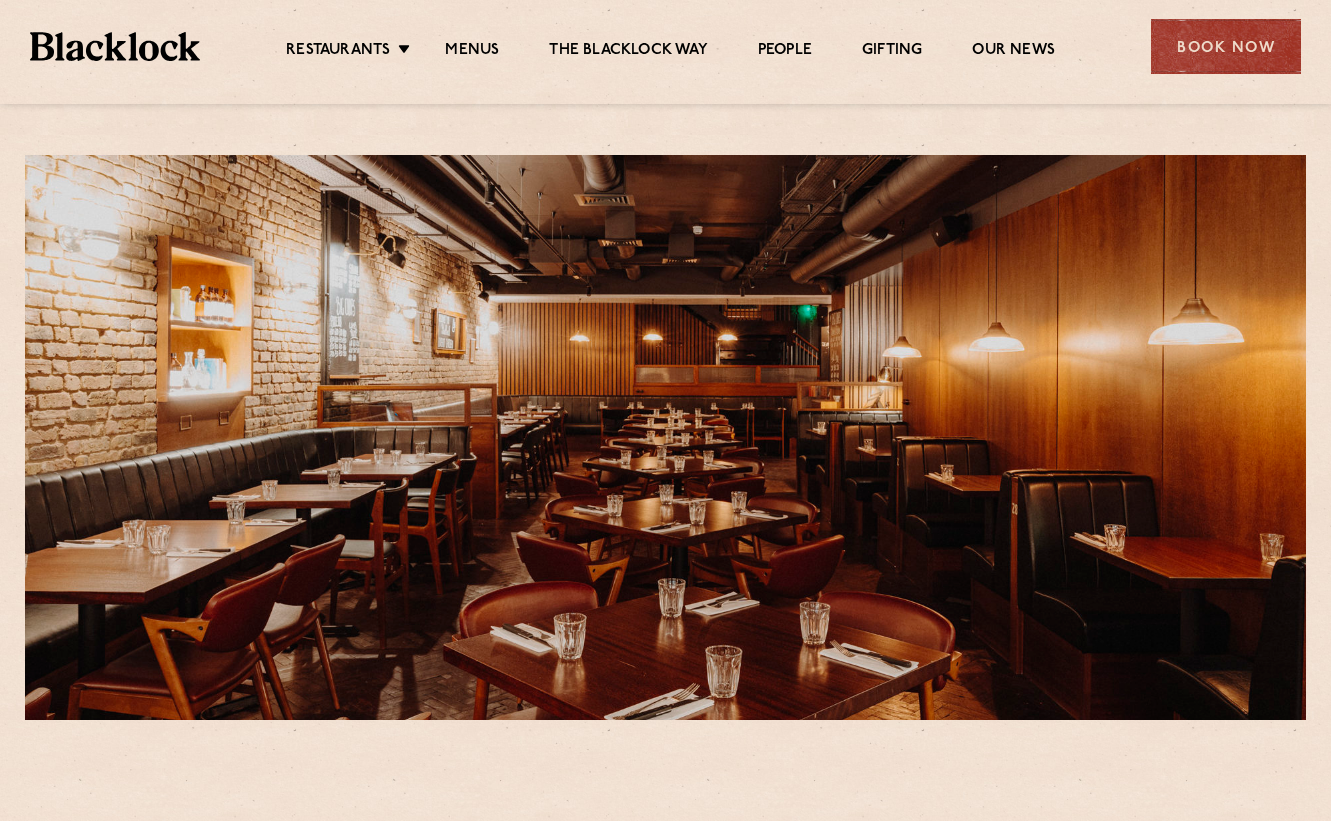 scroll, scrollTop: 0, scrollLeft: 0, axis: both 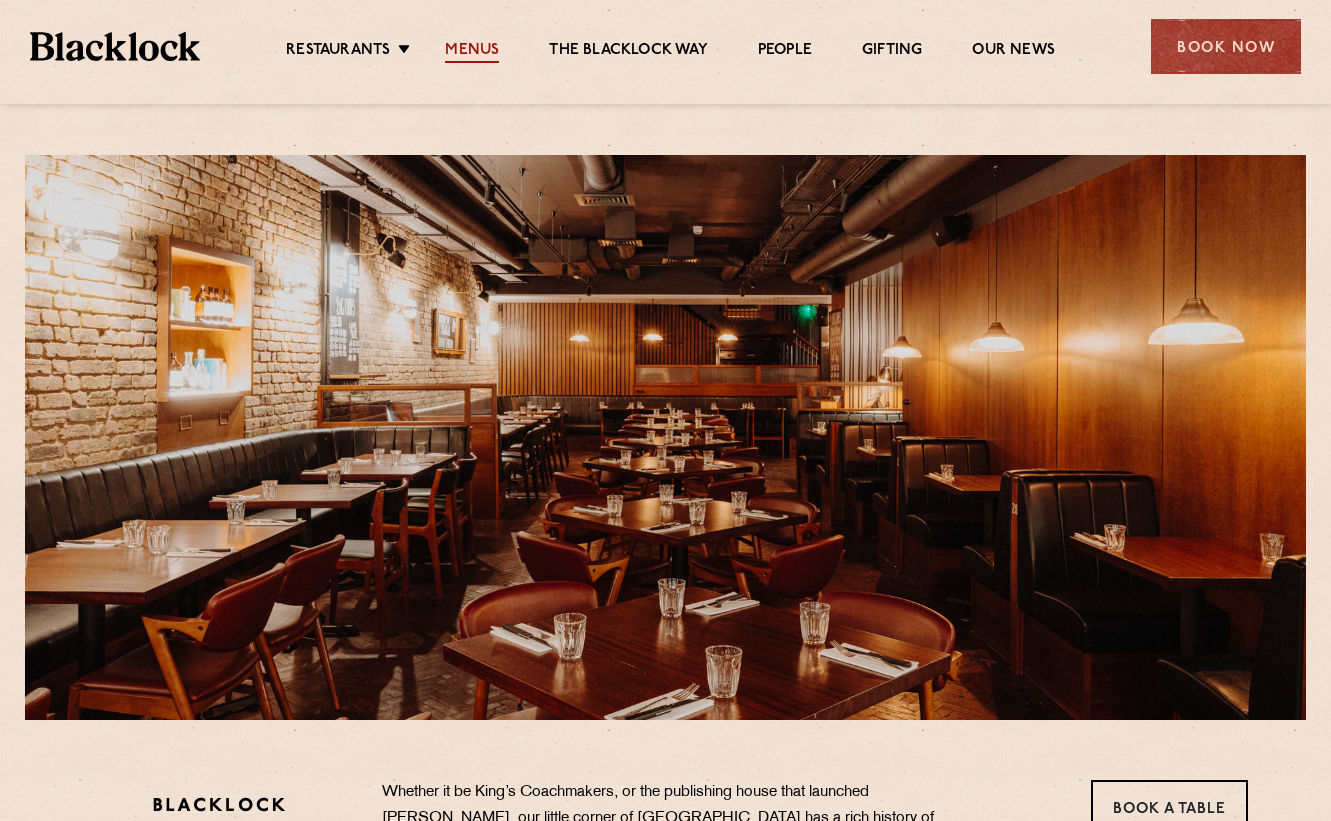 click on "Menus" at bounding box center [472, 52] 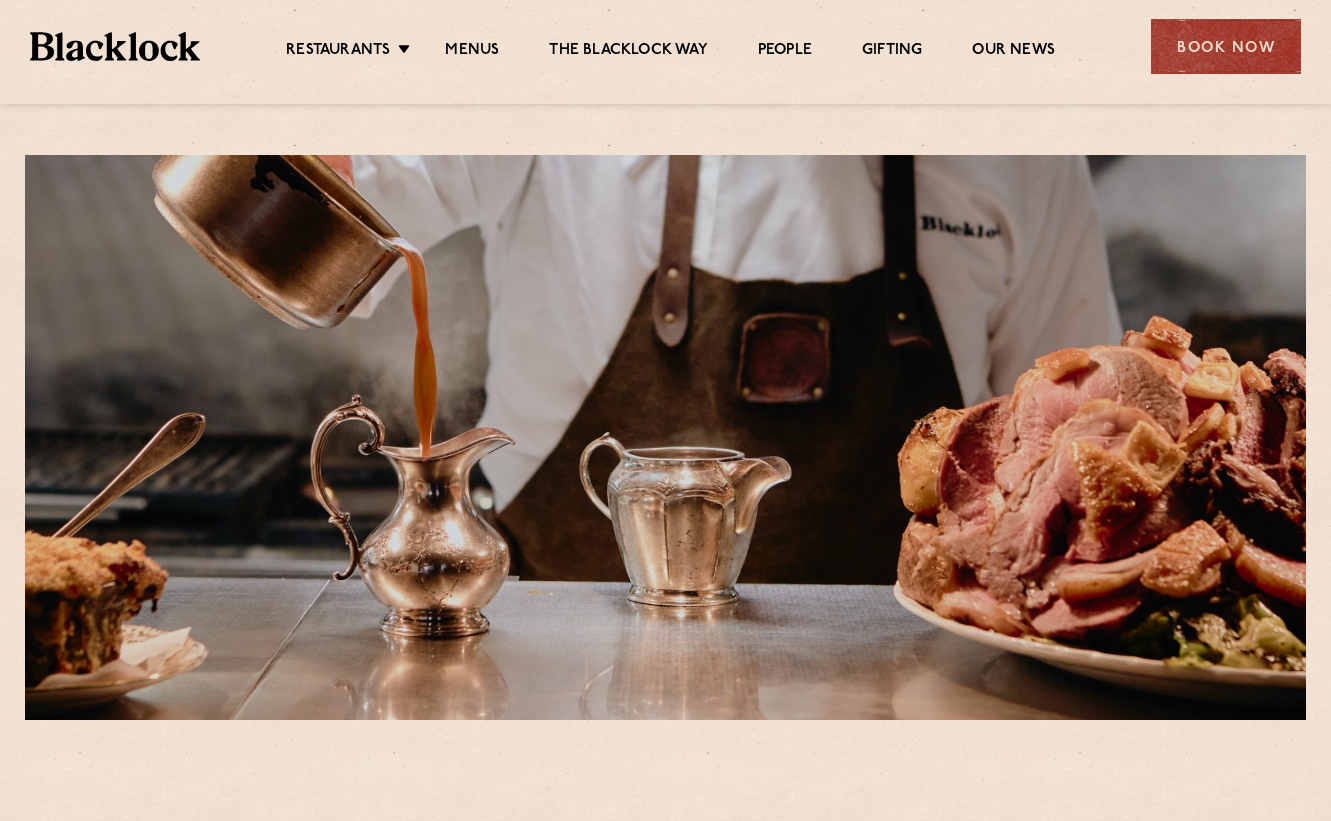 scroll, scrollTop: 0, scrollLeft: 0, axis: both 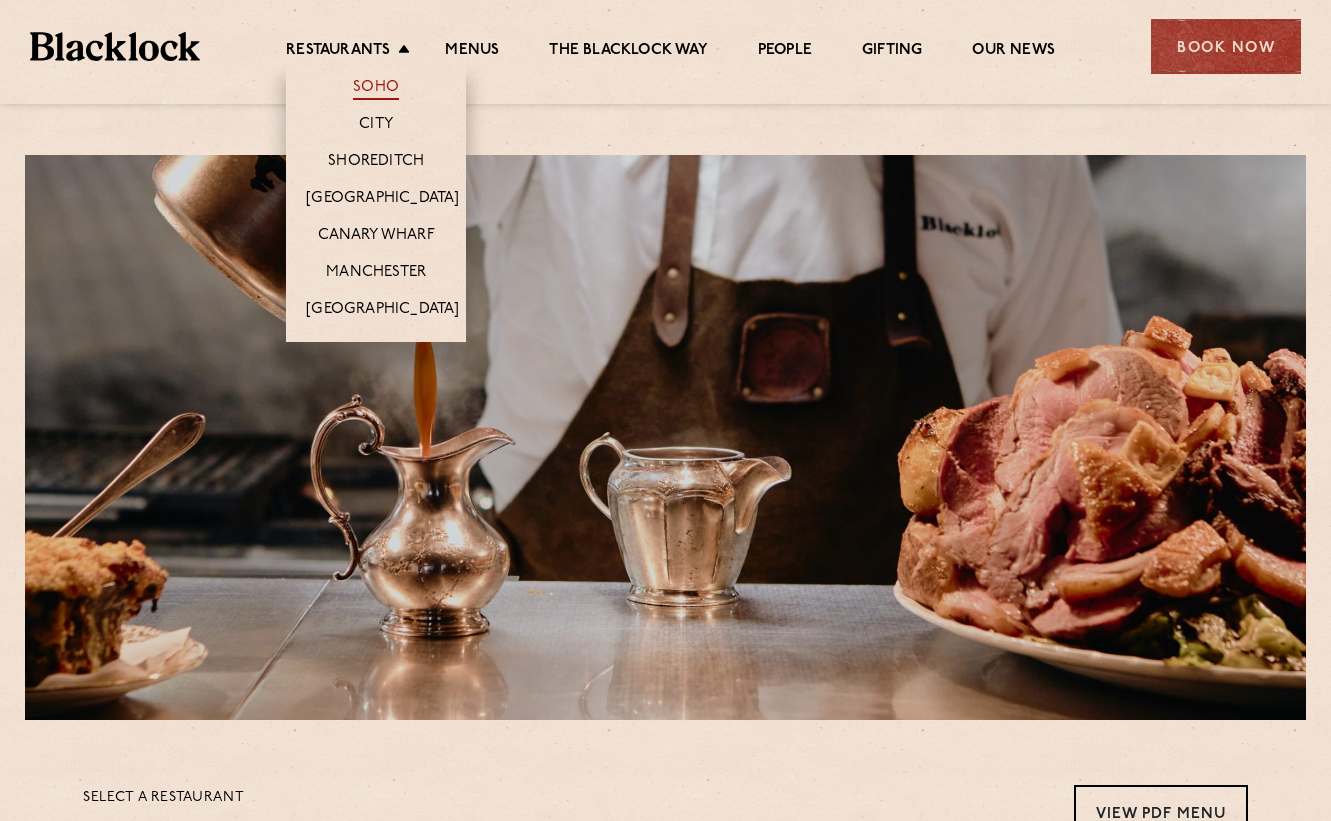click on "Soho" at bounding box center (376, 89) 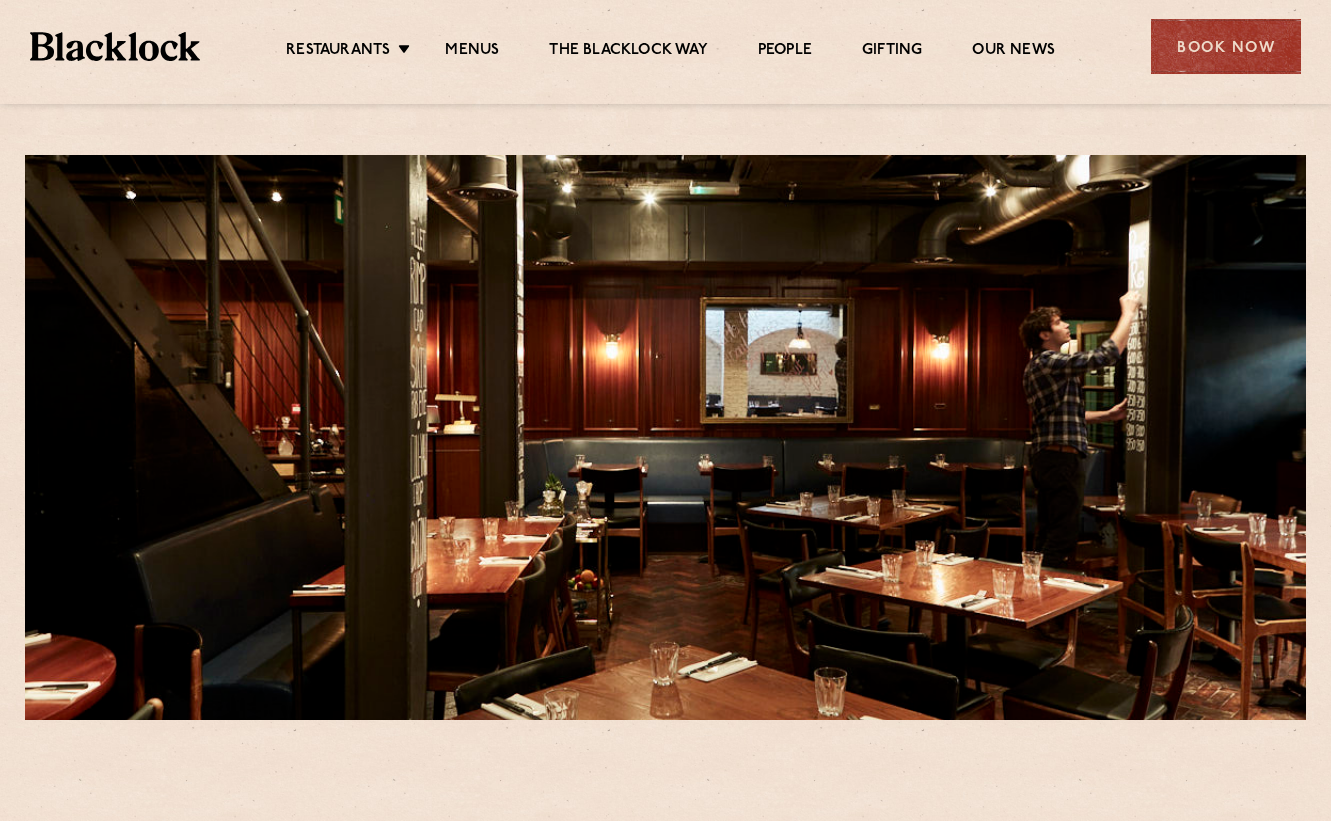 scroll, scrollTop: 0, scrollLeft: 0, axis: both 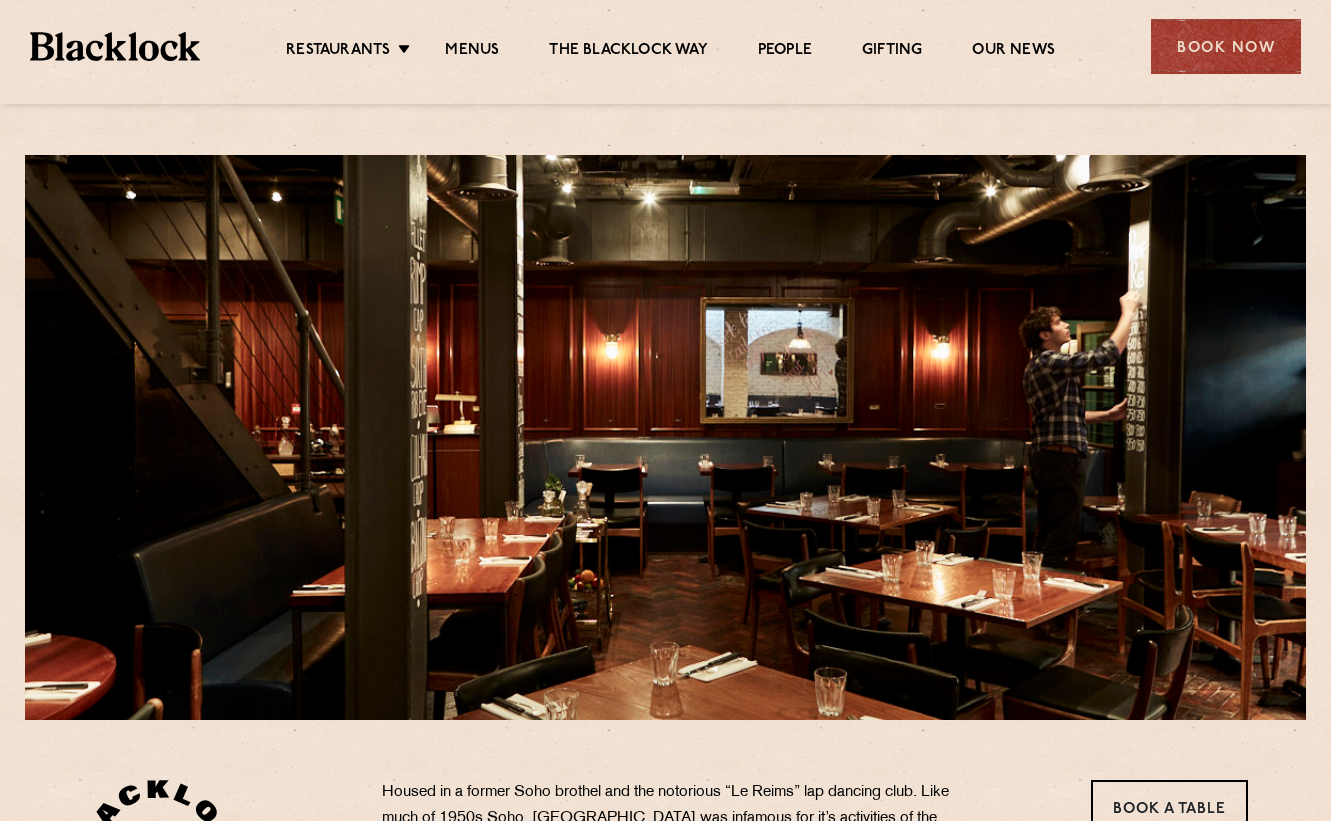 click on "Restaurants Soho City Shoreditch Covent Garden Canary Wharf Manchester Birmingham Menus The Blacklock Way People Gifting Our News" at bounding box center [670, 47] 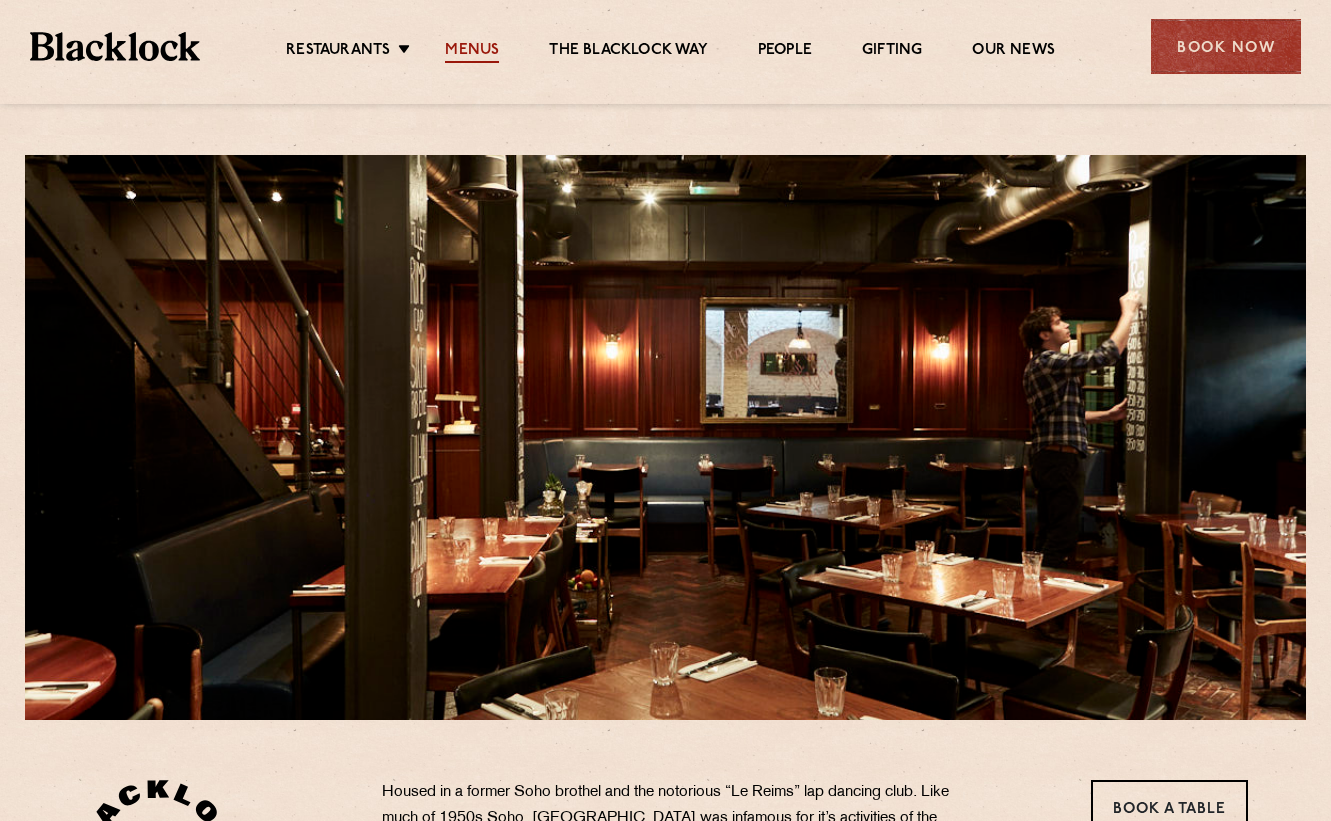 click on "Menus" at bounding box center [472, 52] 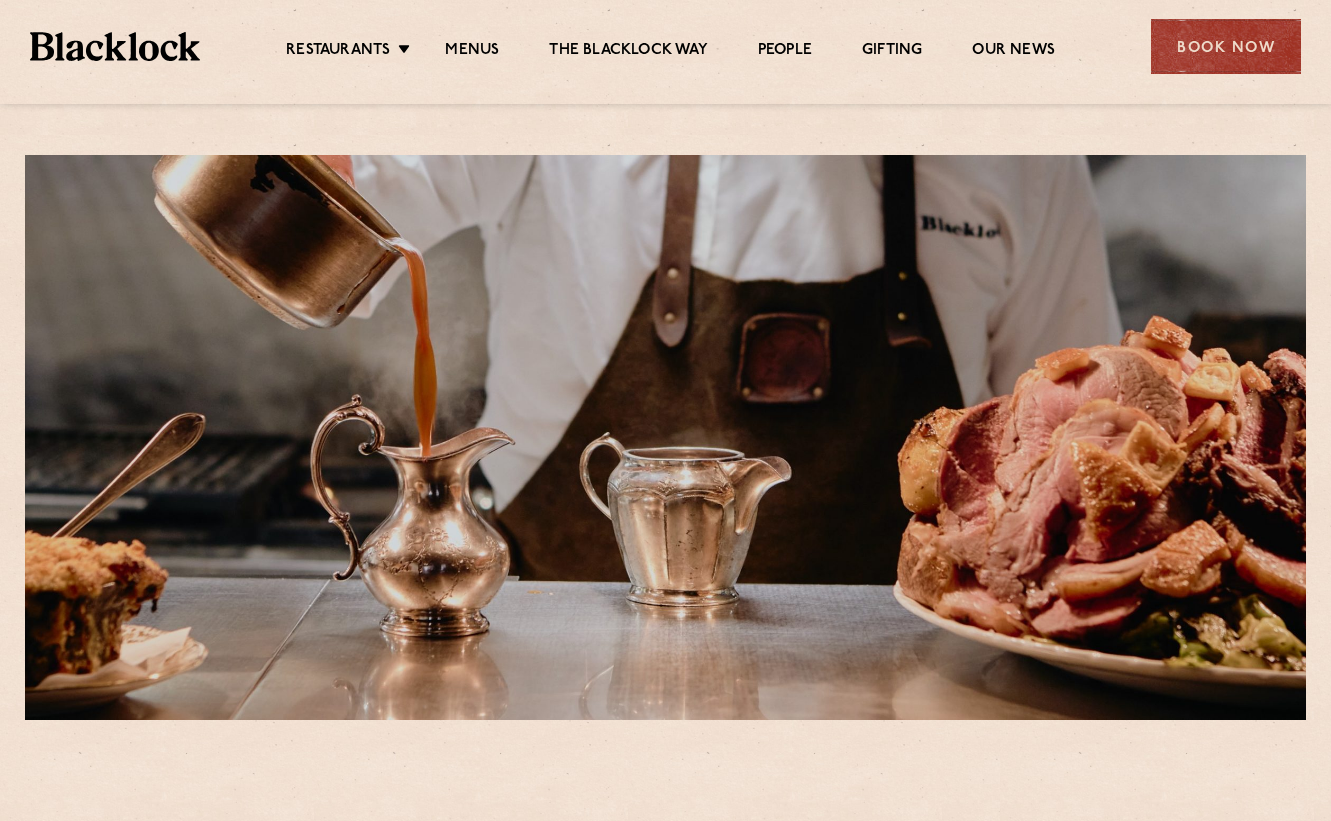 scroll, scrollTop: 0, scrollLeft: 0, axis: both 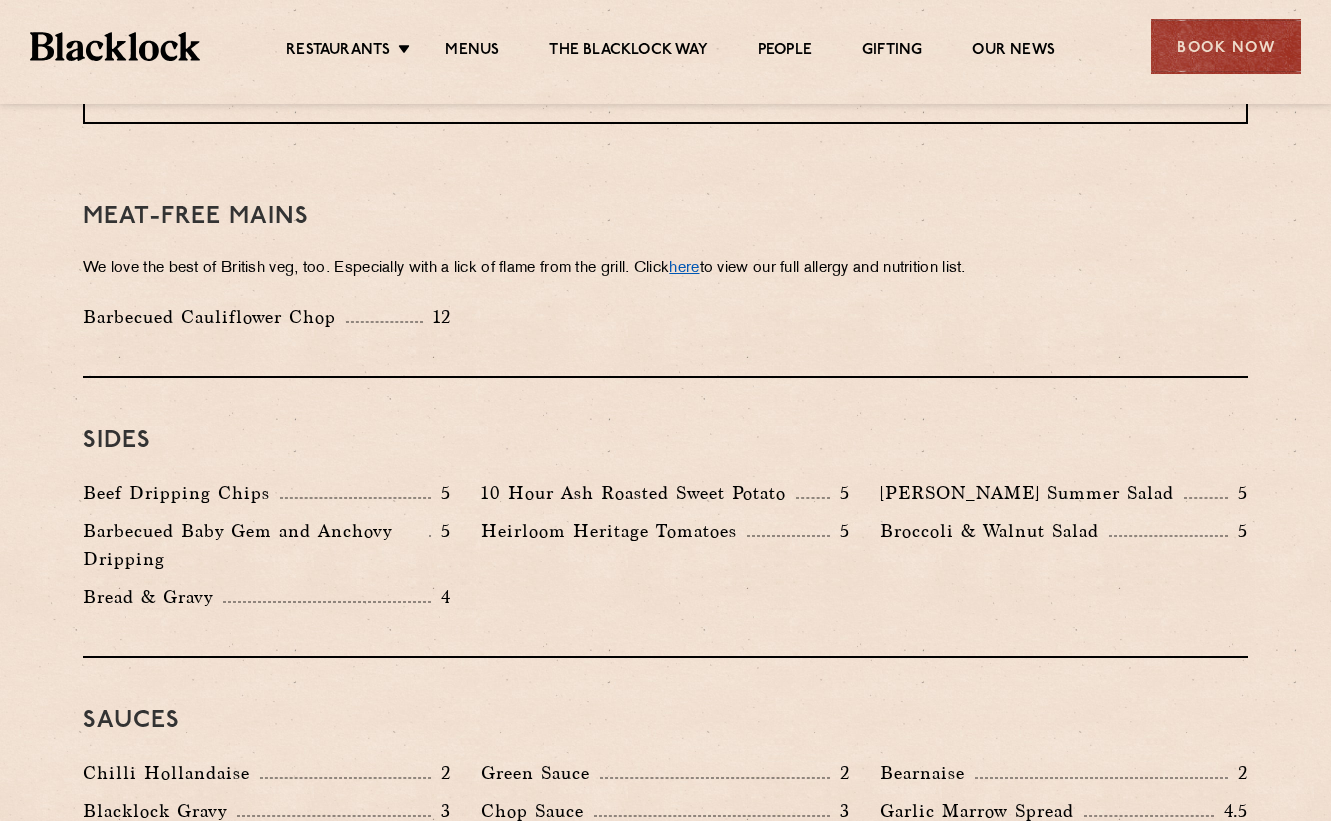 click on "here" at bounding box center (684, 268) 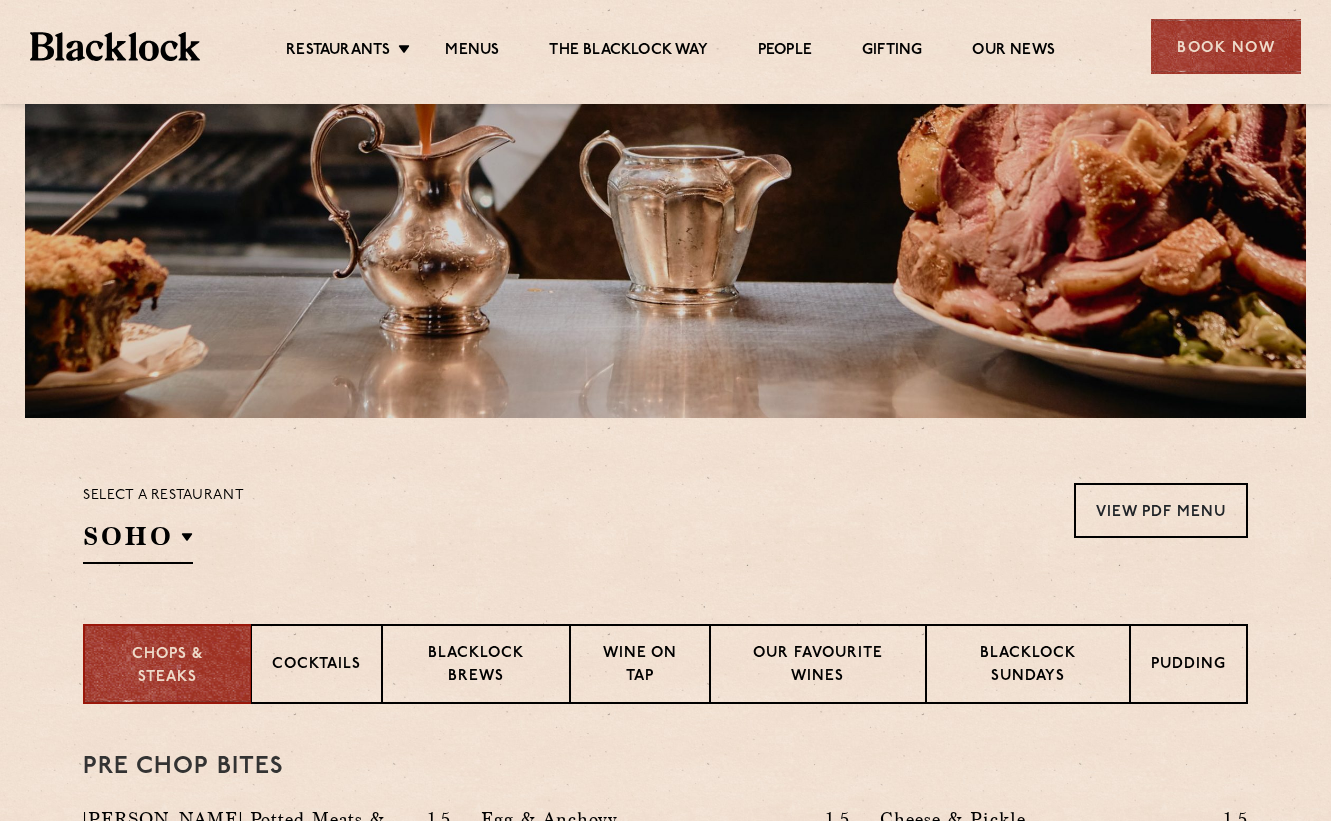 scroll, scrollTop: 0, scrollLeft: 0, axis: both 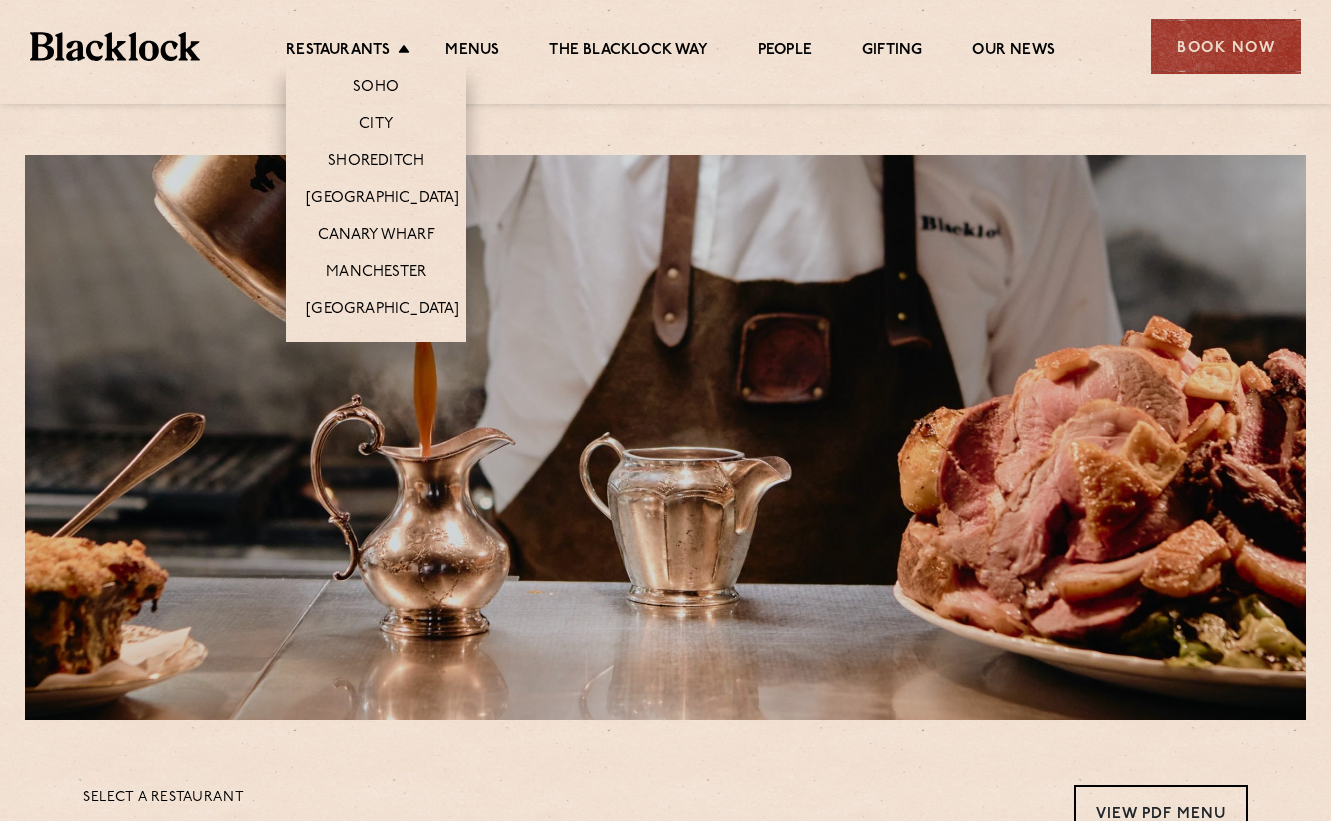 click on "Soho" at bounding box center (376, 84) 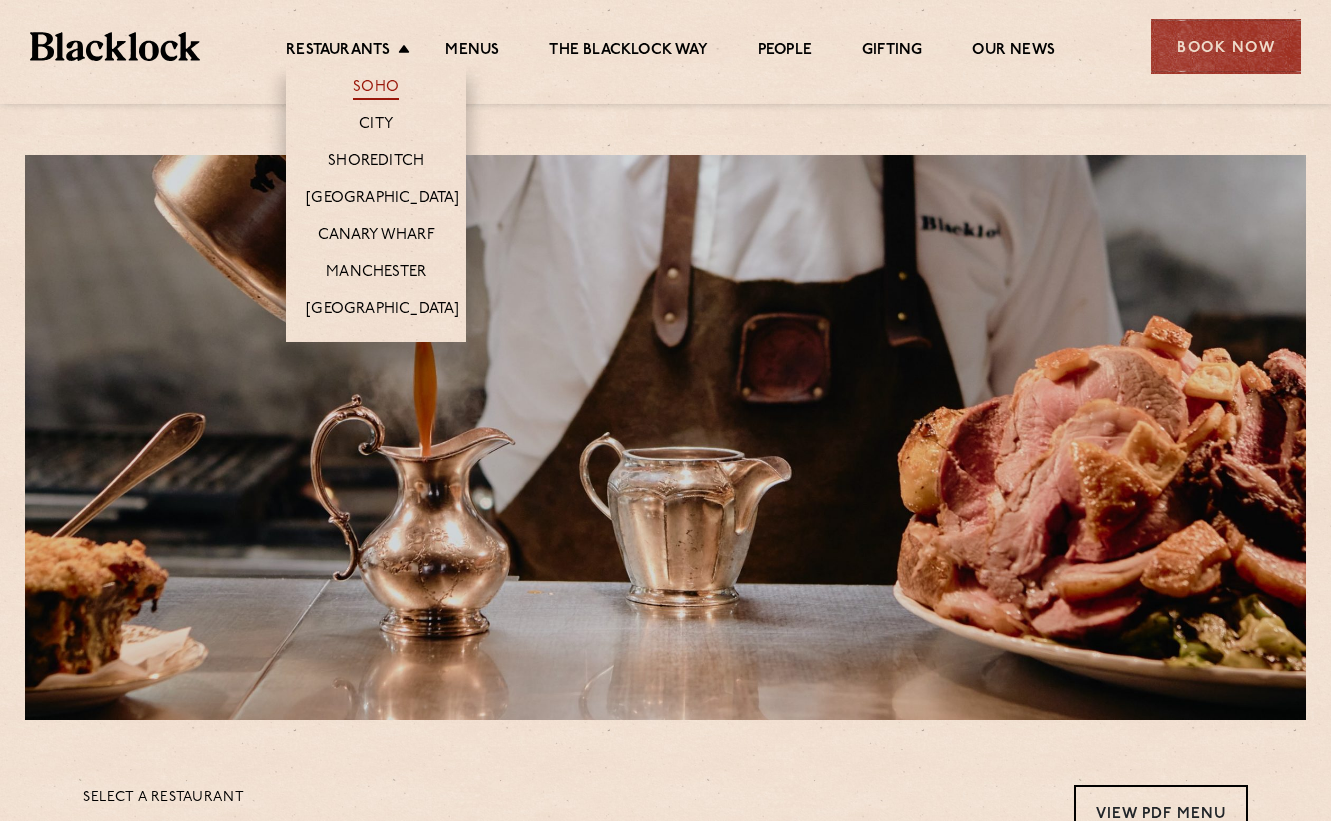 click on "Soho" at bounding box center [376, 89] 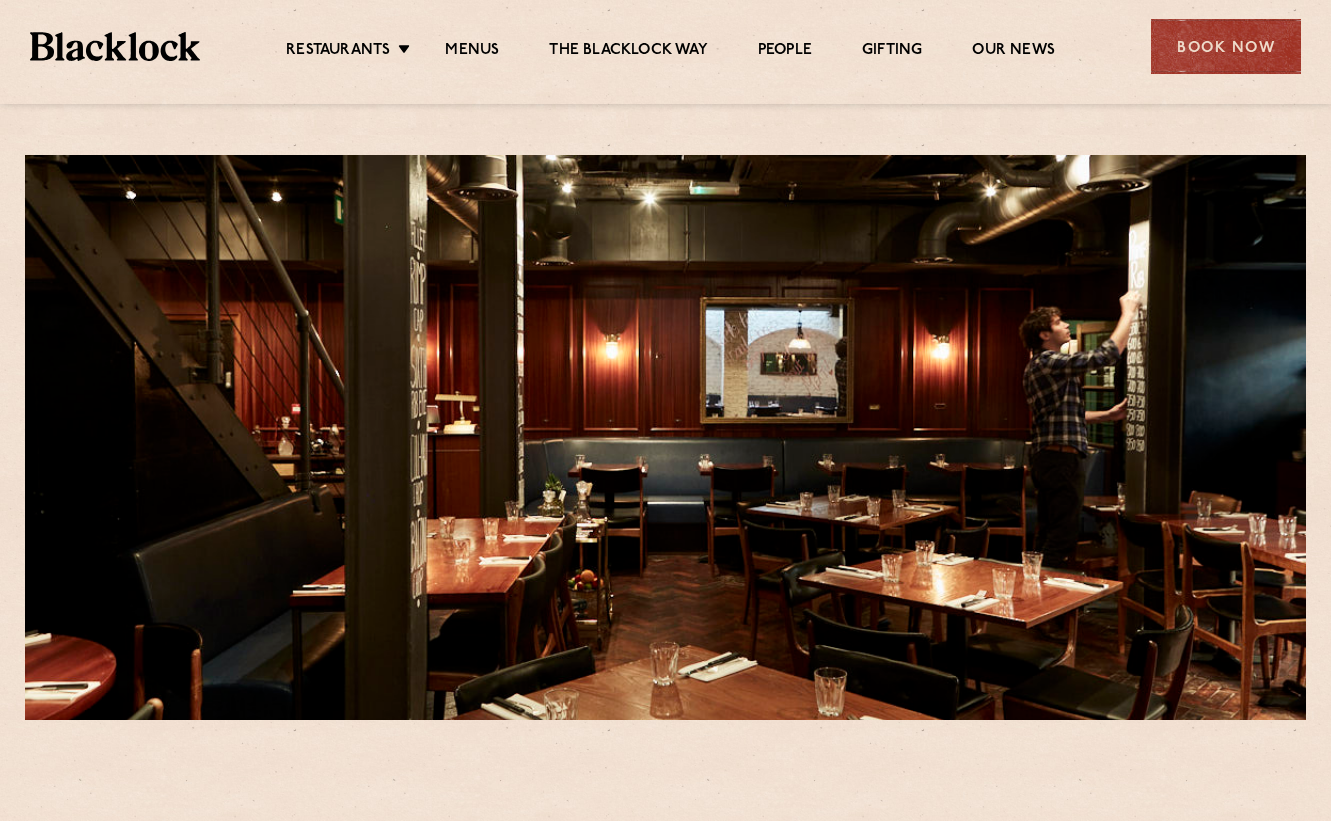 scroll, scrollTop: 0, scrollLeft: 0, axis: both 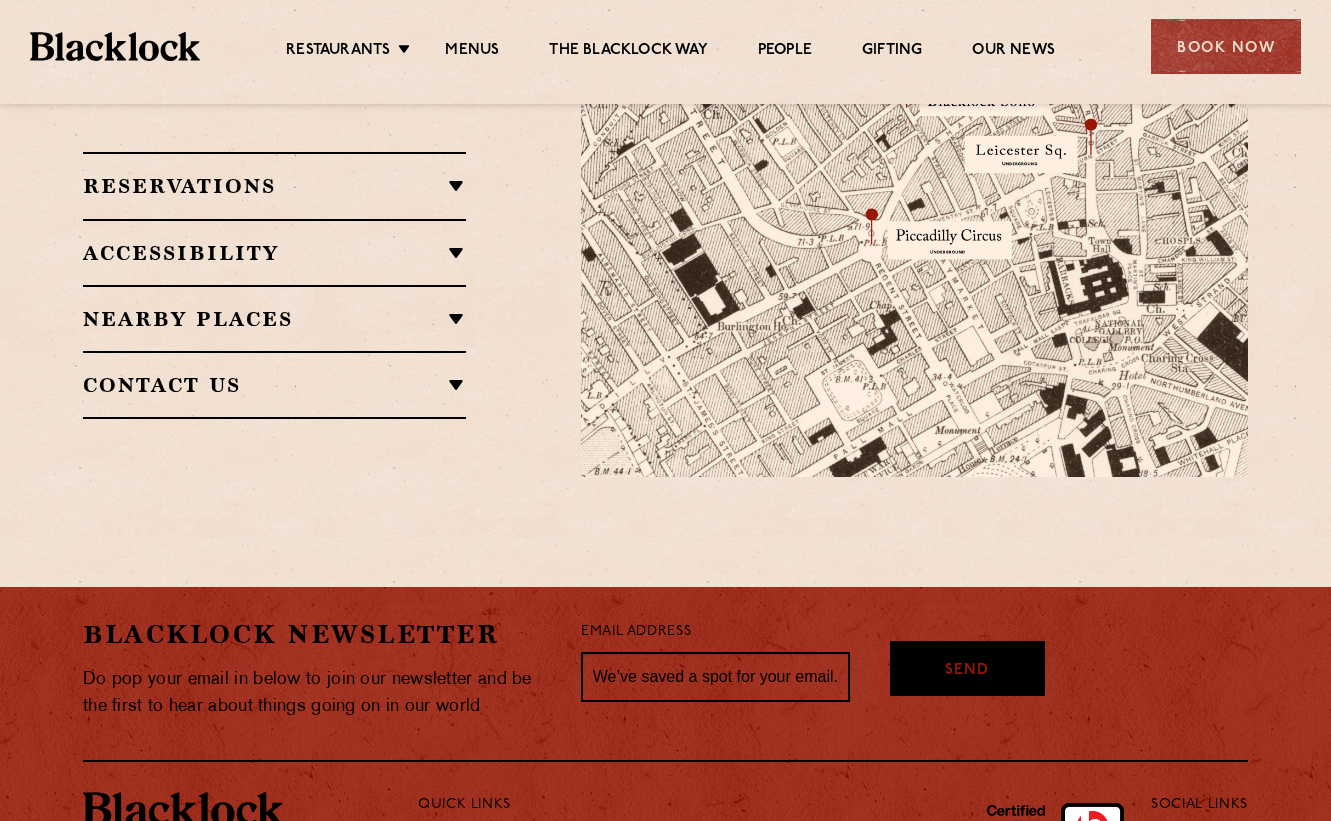 click on "Contact Us" at bounding box center (274, 385) 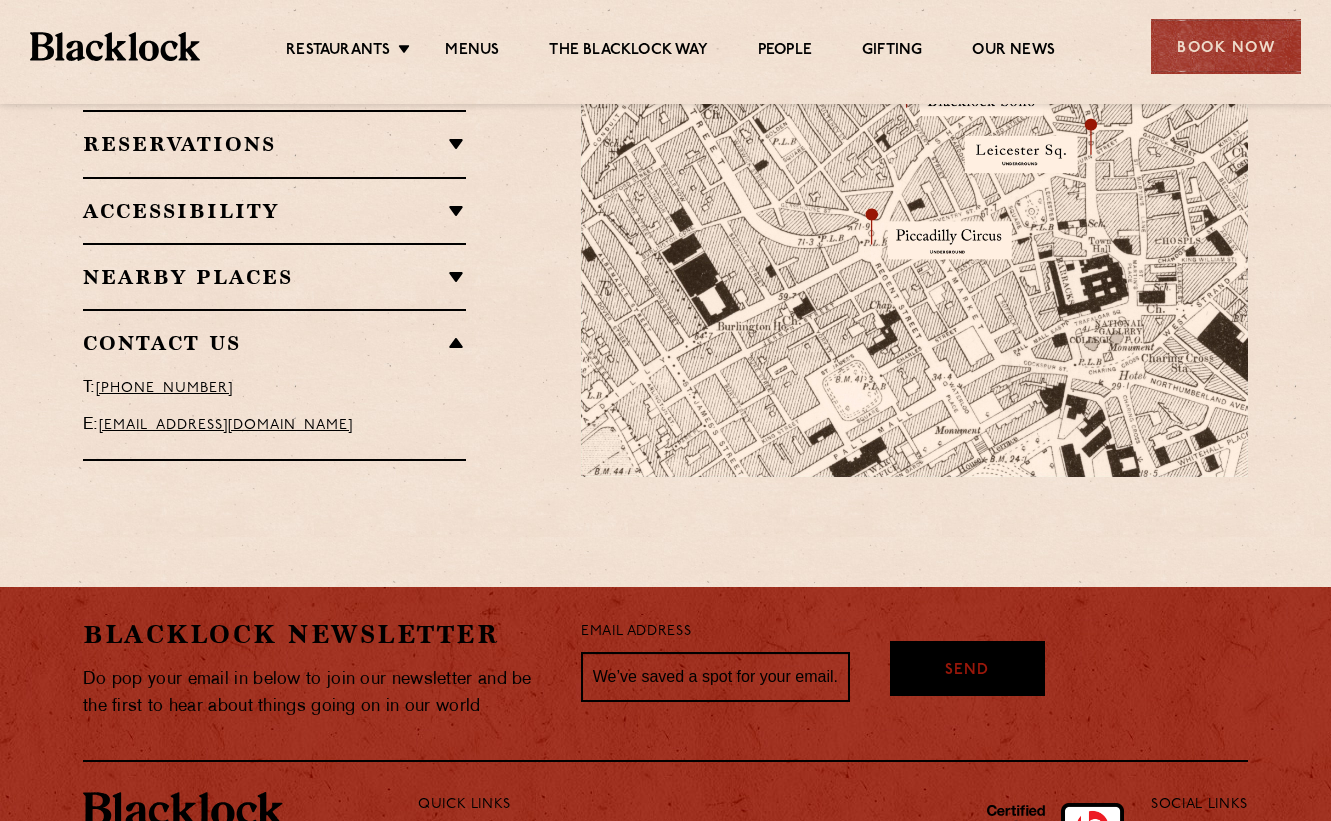 click on "[EMAIL_ADDRESS][DOMAIN_NAME]" at bounding box center [226, 425] 